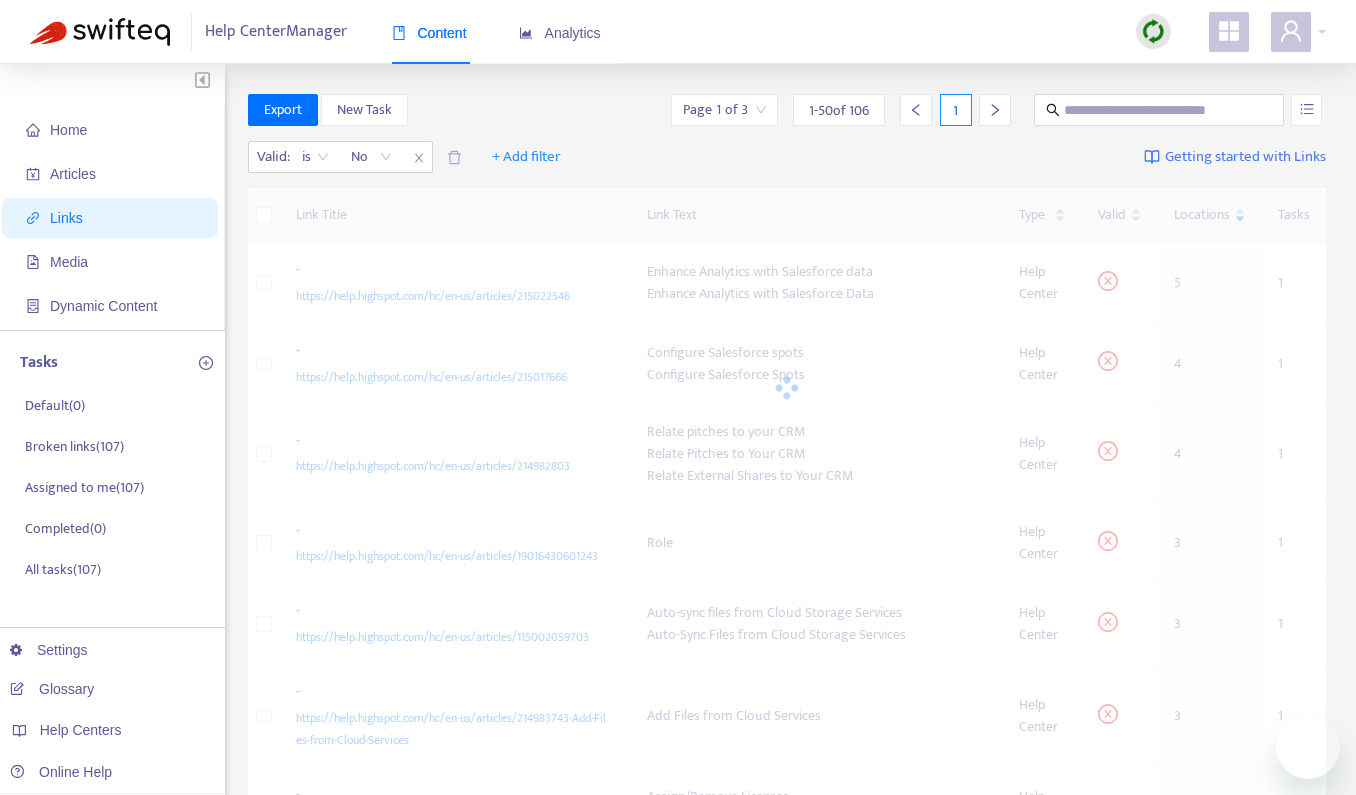 scroll, scrollTop: 0, scrollLeft: 0, axis: both 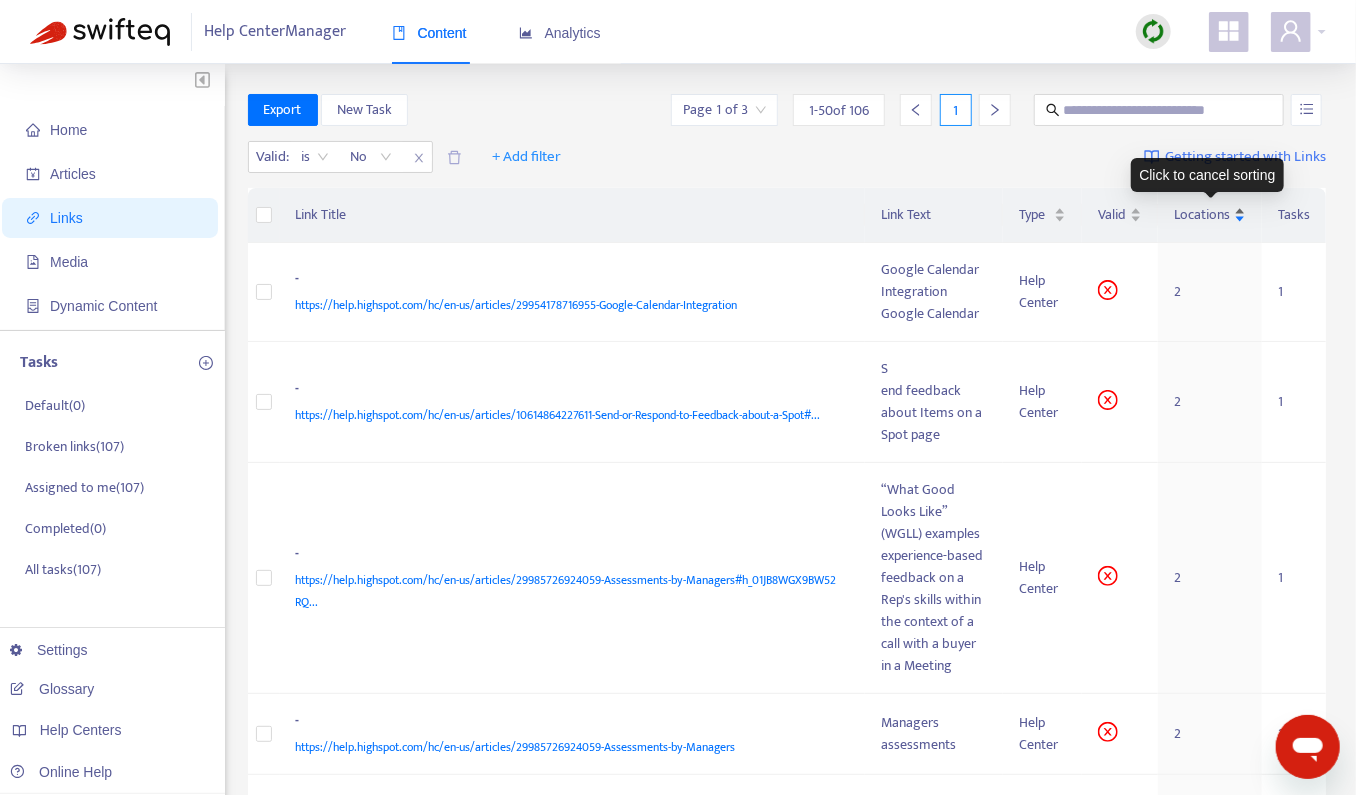 click on "Locations" at bounding box center [1202, 215] 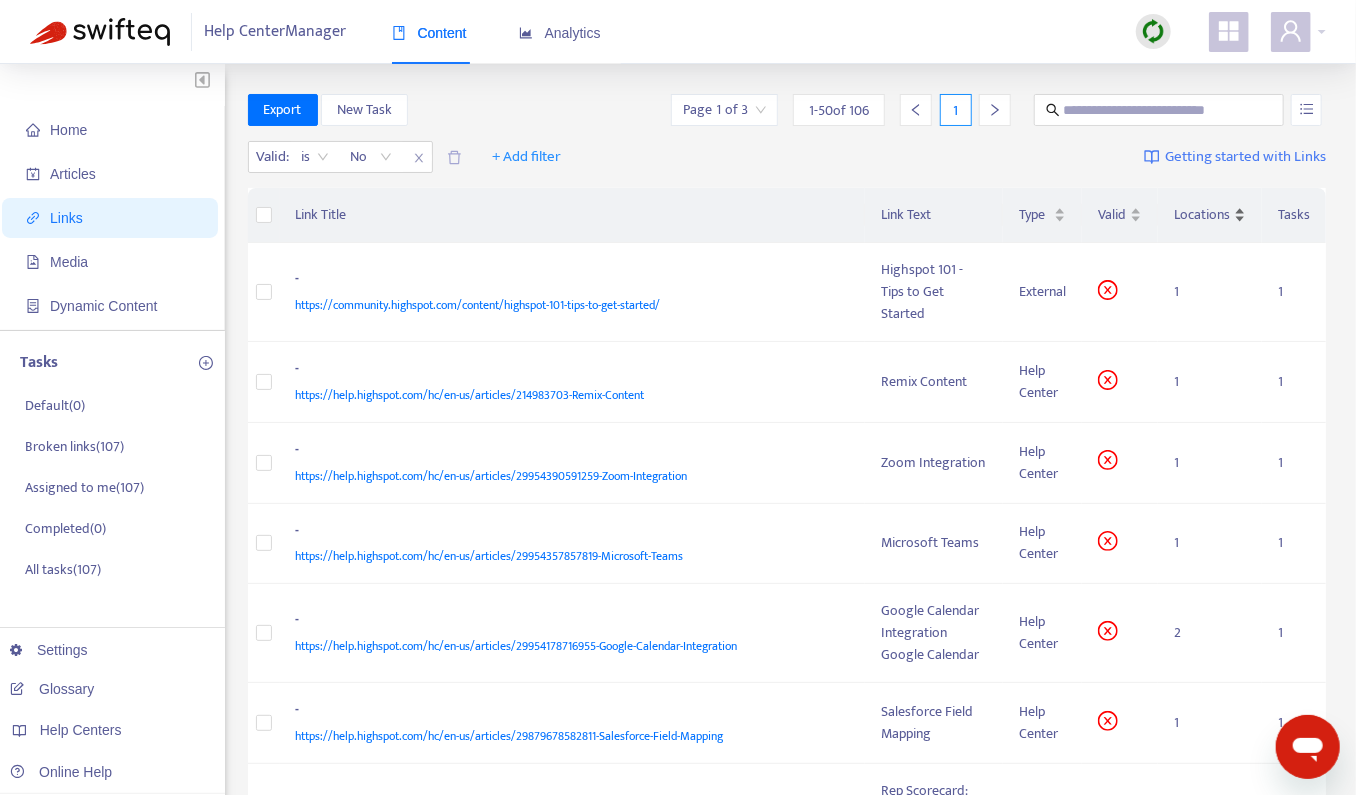 click on "Locations" at bounding box center [1202, 215] 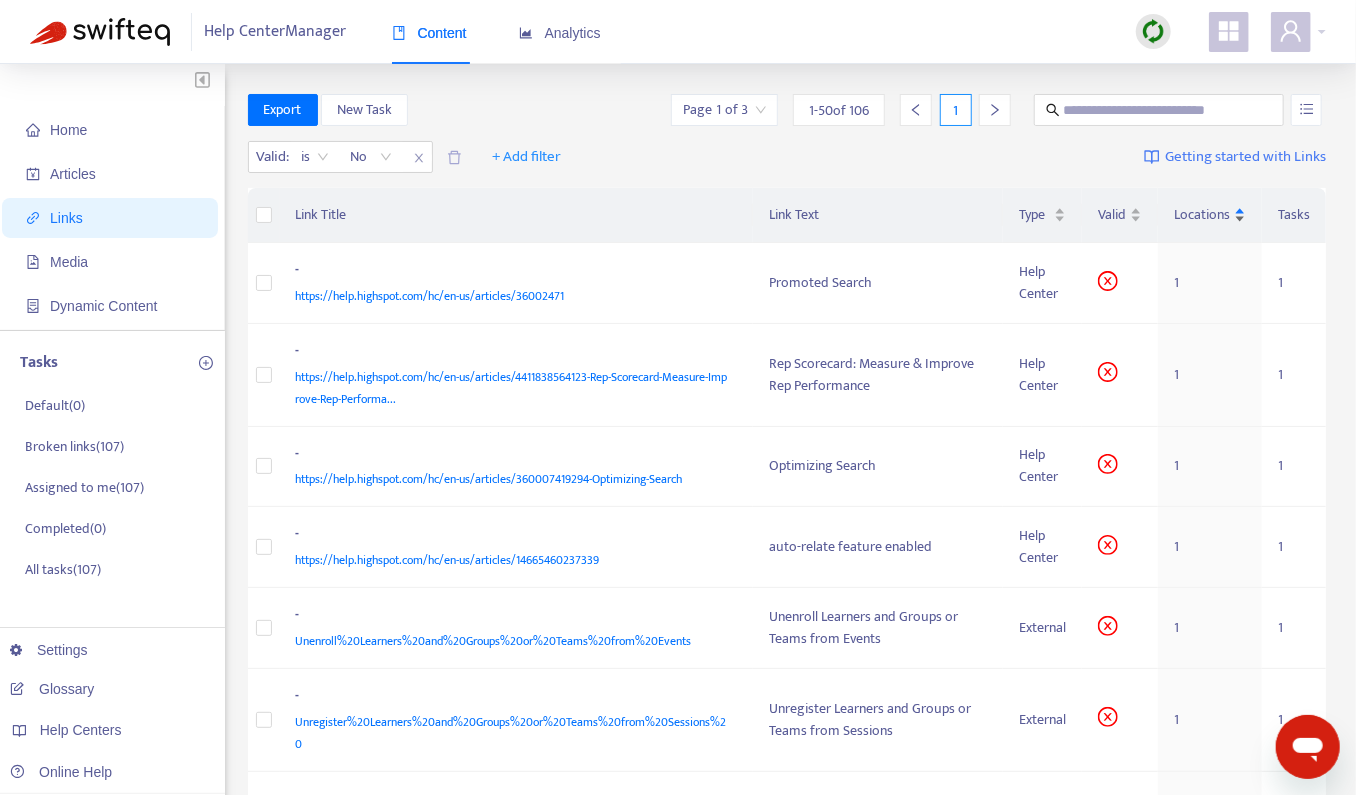 click on "Locations" at bounding box center [1202, 215] 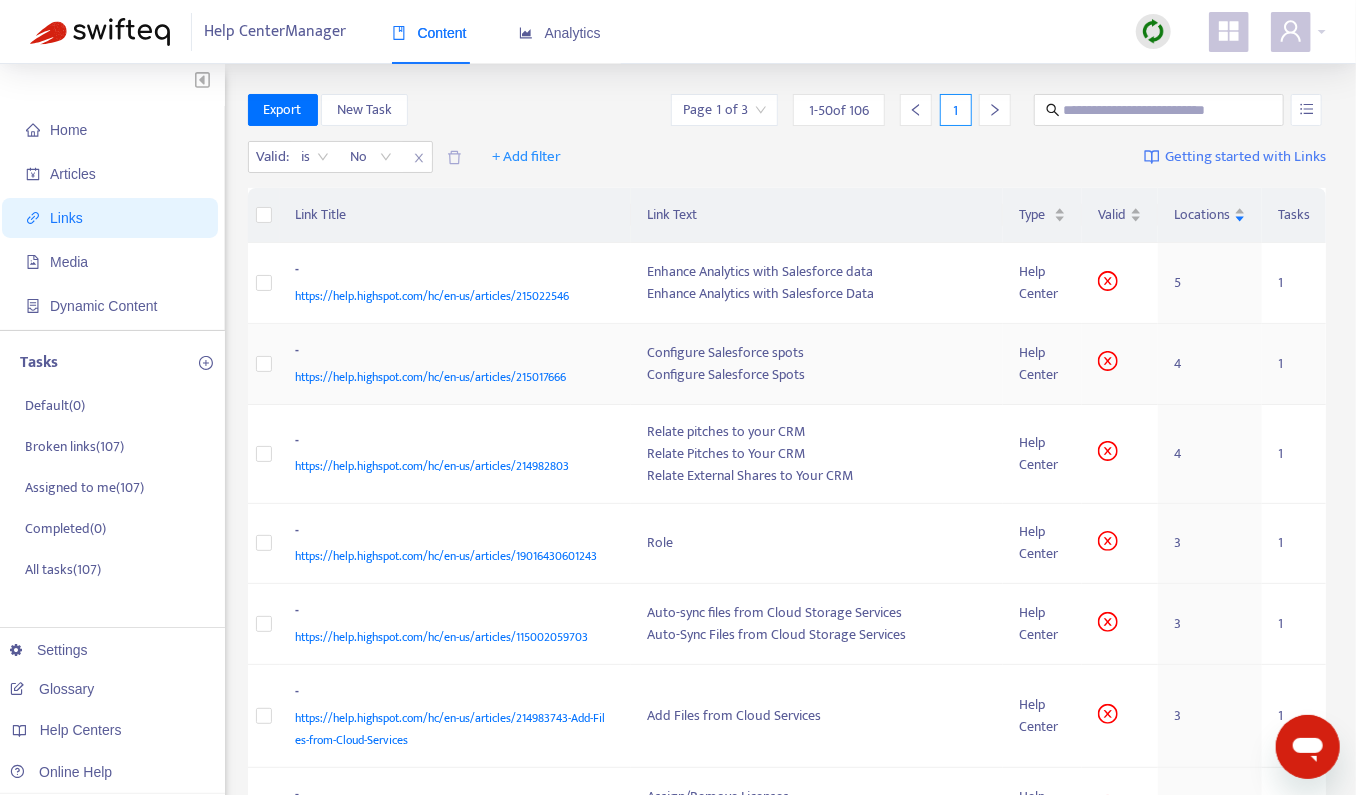 click on "https://help.highspot.com/hc/en-us/articles/215017666" at bounding box center [452, 377] 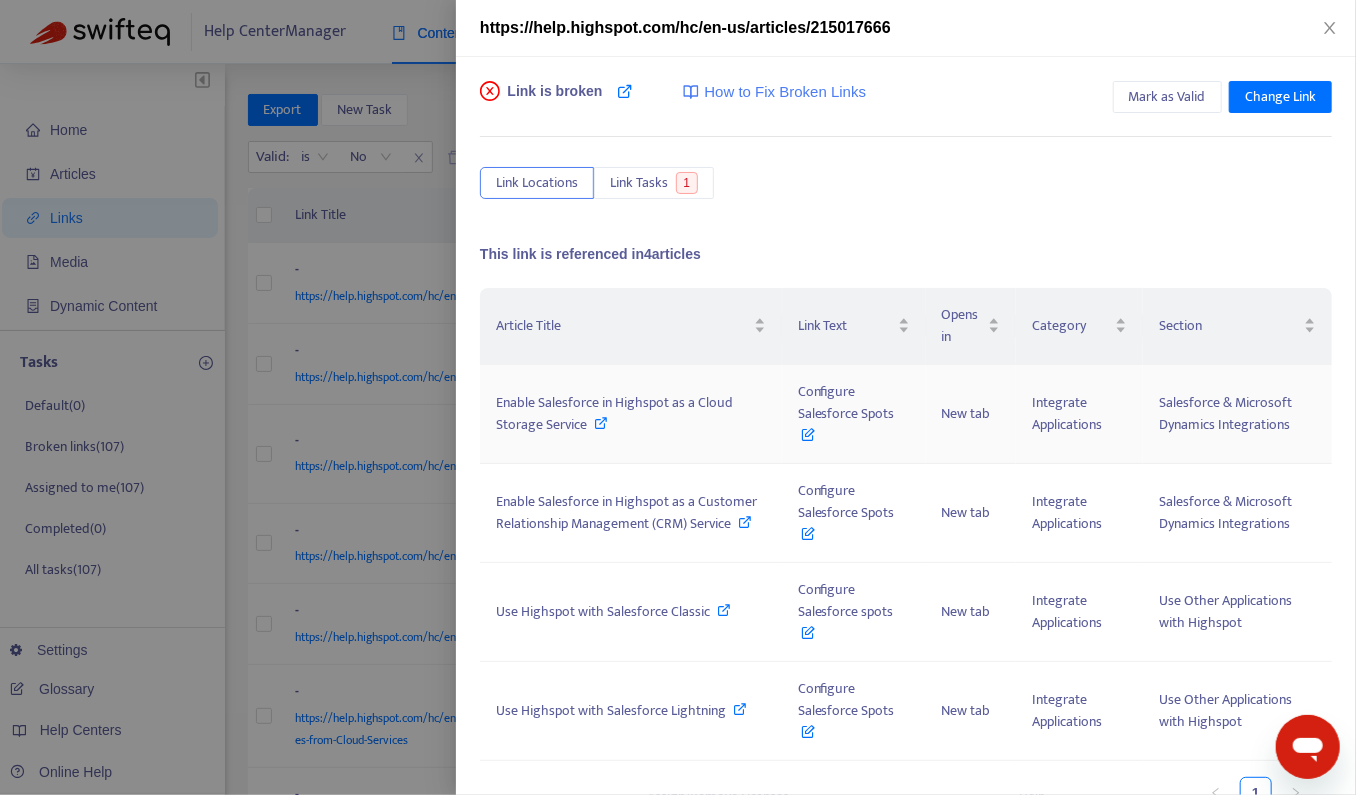 scroll, scrollTop: 28, scrollLeft: 0, axis: vertical 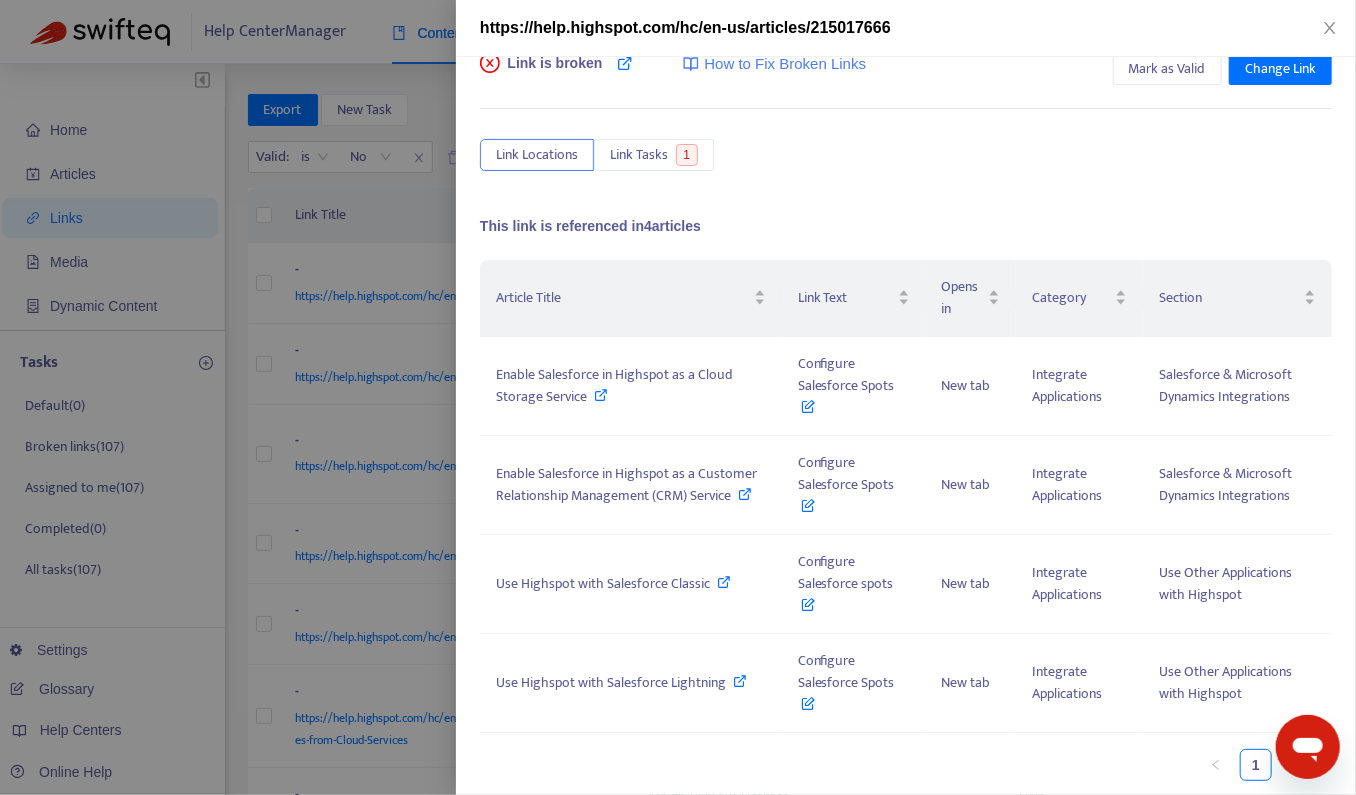 click at bounding box center [678, 397] 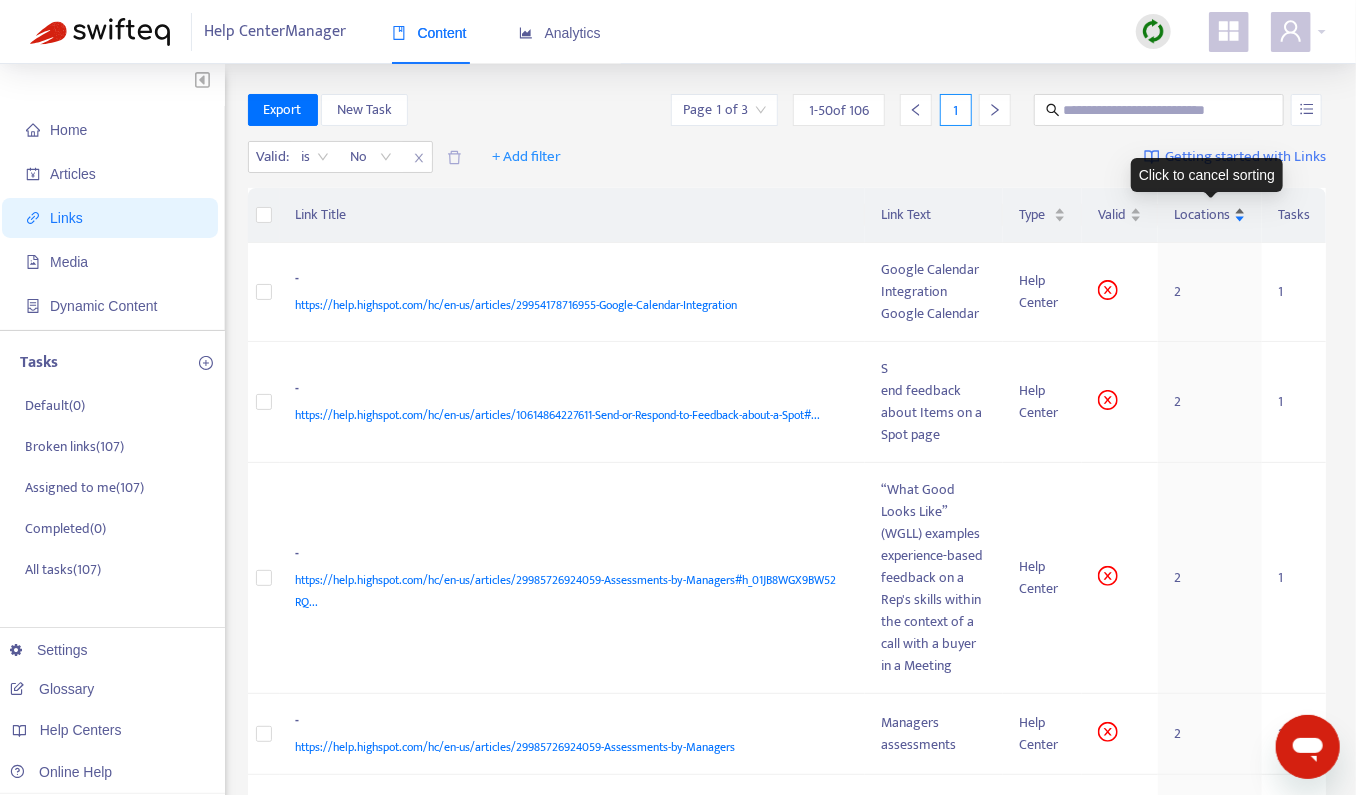 click on "Locations" at bounding box center (1202, 215) 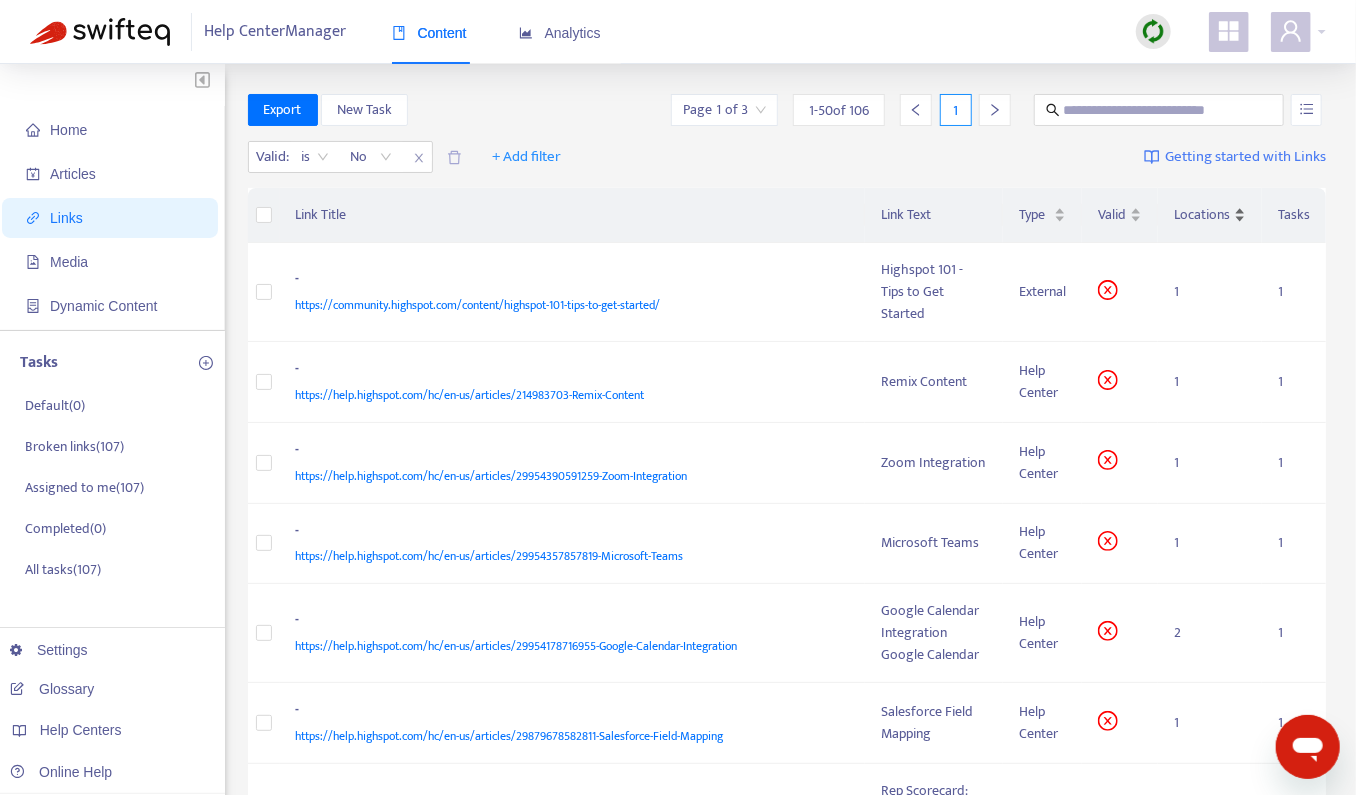click on "Locations" at bounding box center (1202, 215) 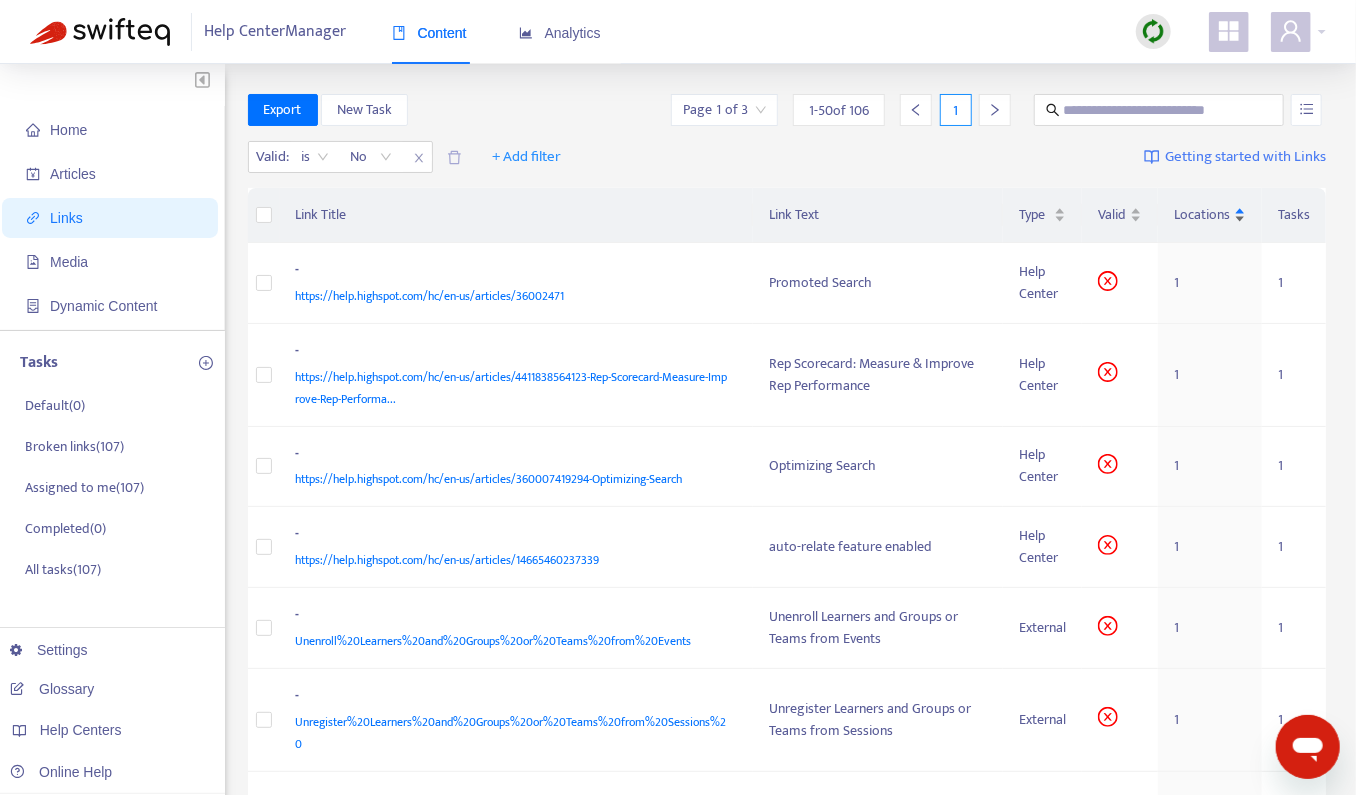 click on "Locations" at bounding box center (1202, 215) 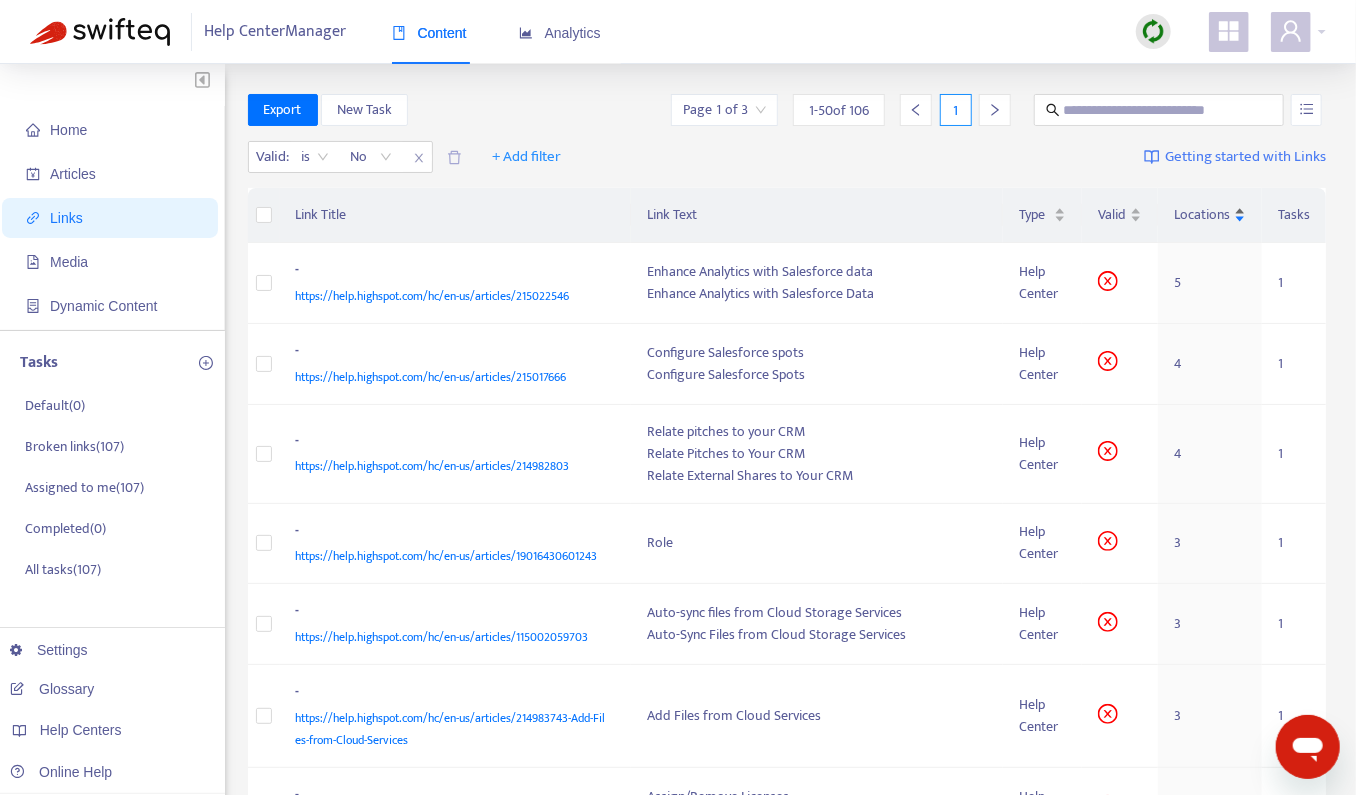 click on "Locations" at bounding box center (1202, 215) 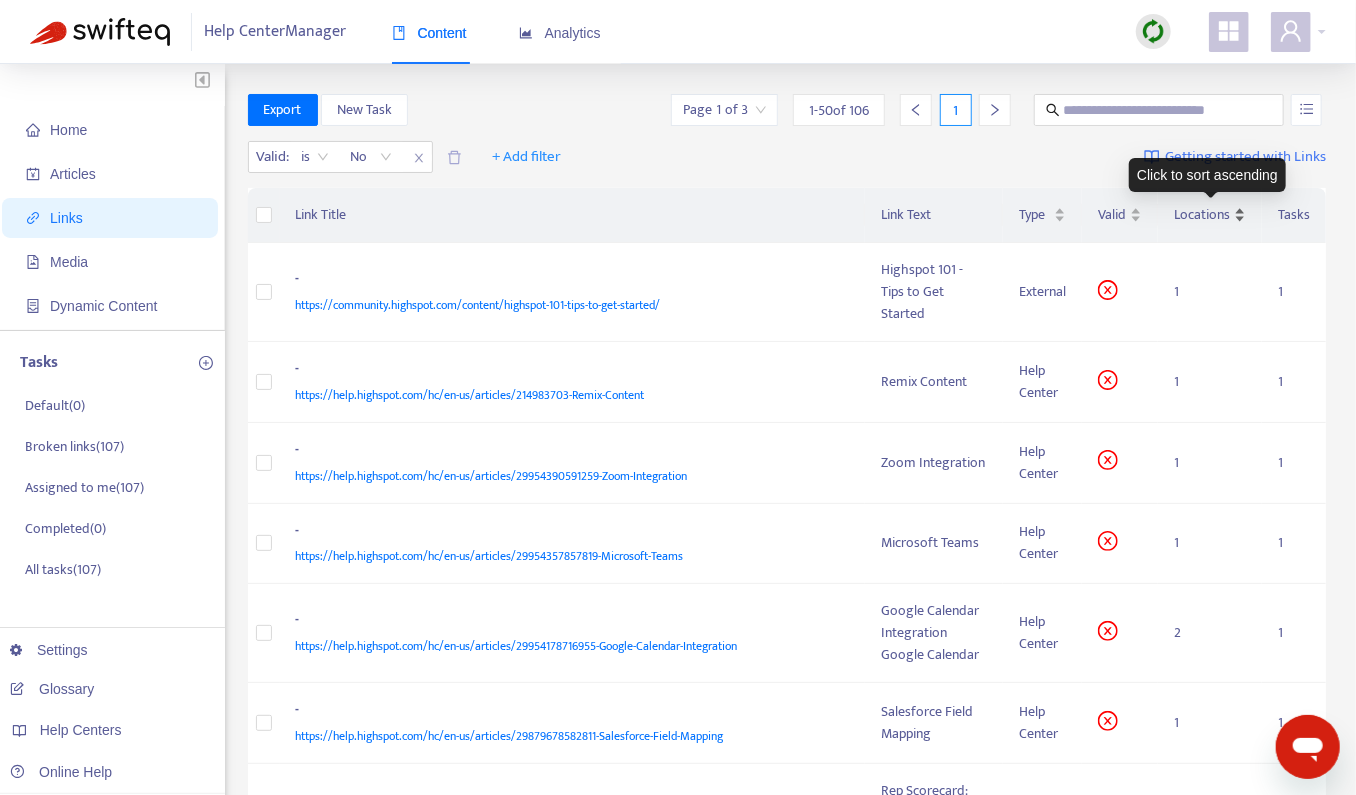 click on "Locations" at bounding box center (1202, 215) 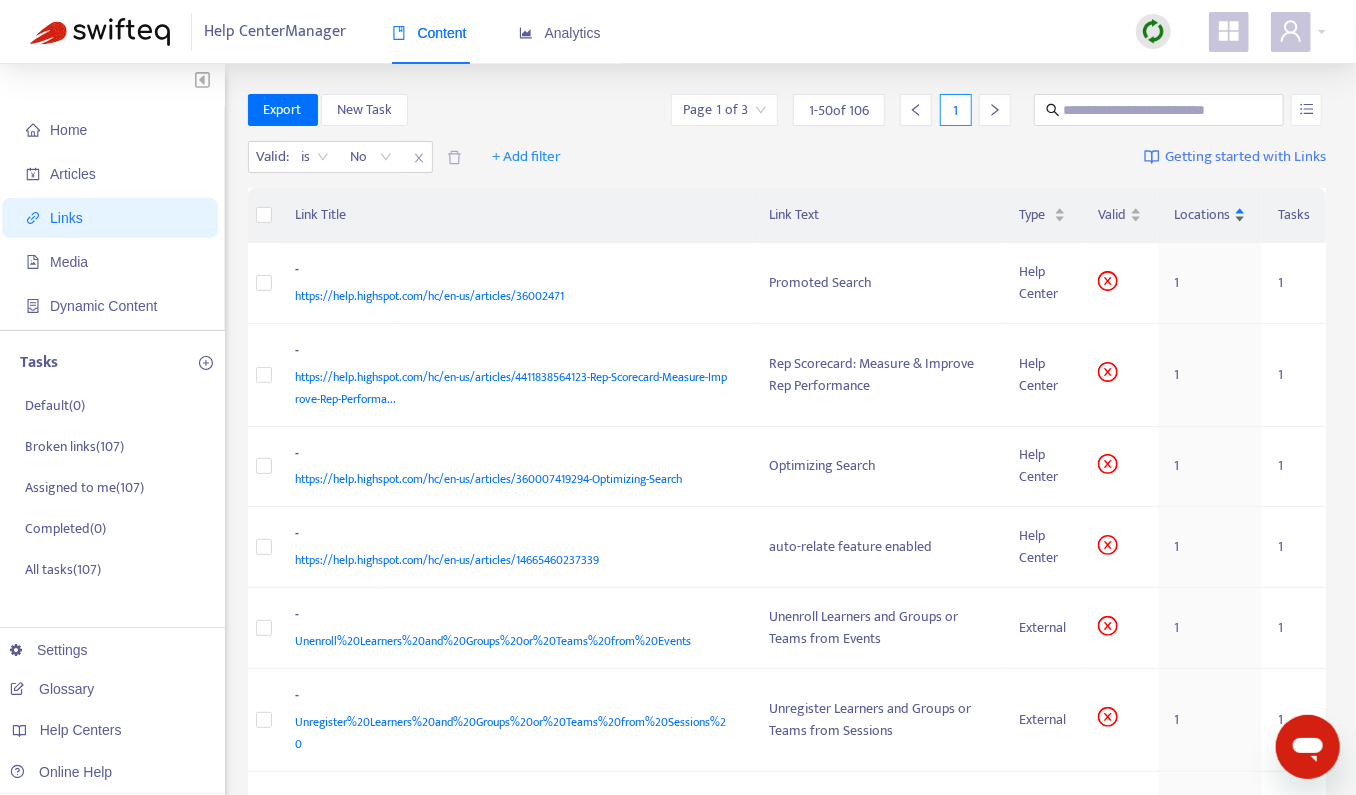 click on "Locations" at bounding box center (1202, 215) 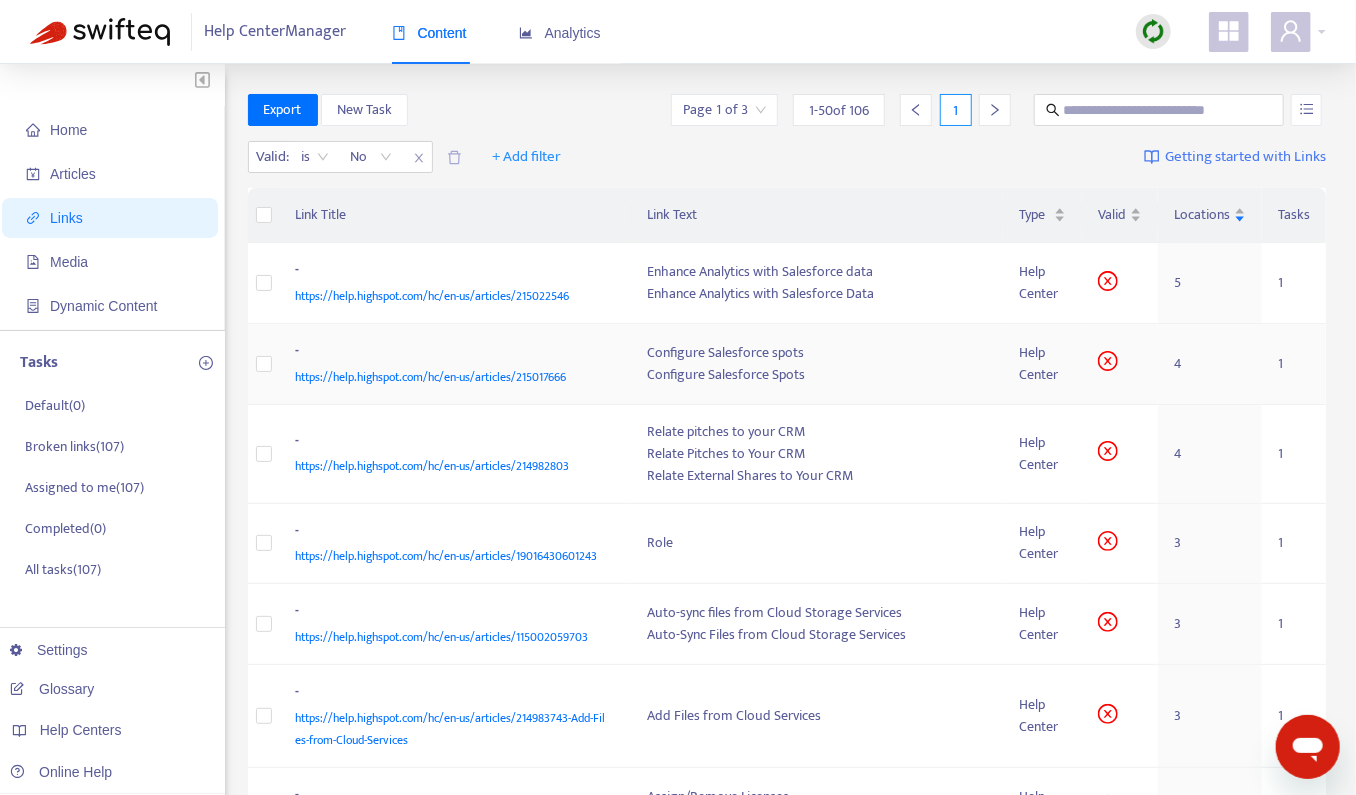 click on "https://help.highspot.com/hc/en-us/articles/215017666" at bounding box center (452, 377) 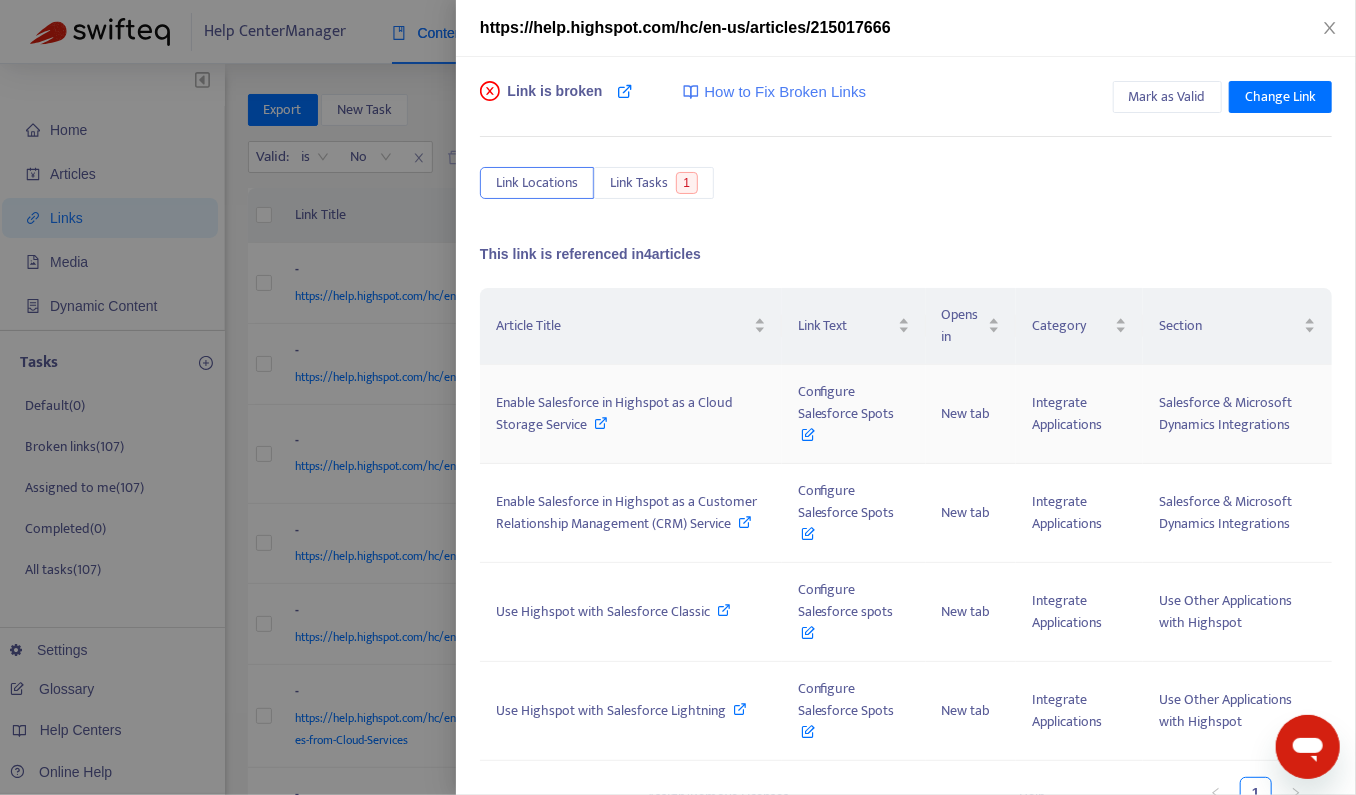 scroll, scrollTop: 28, scrollLeft: 0, axis: vertical 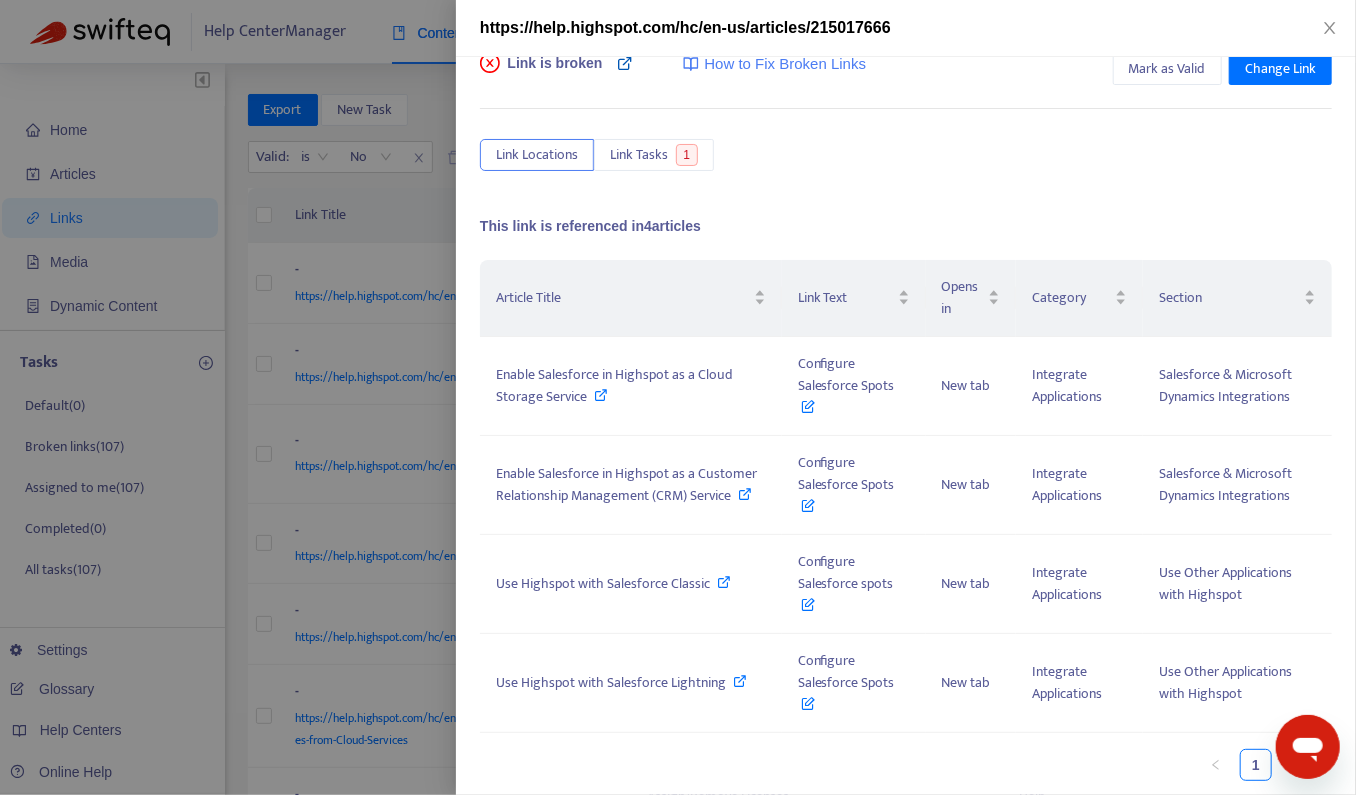 click at bounding box center (625, 63) 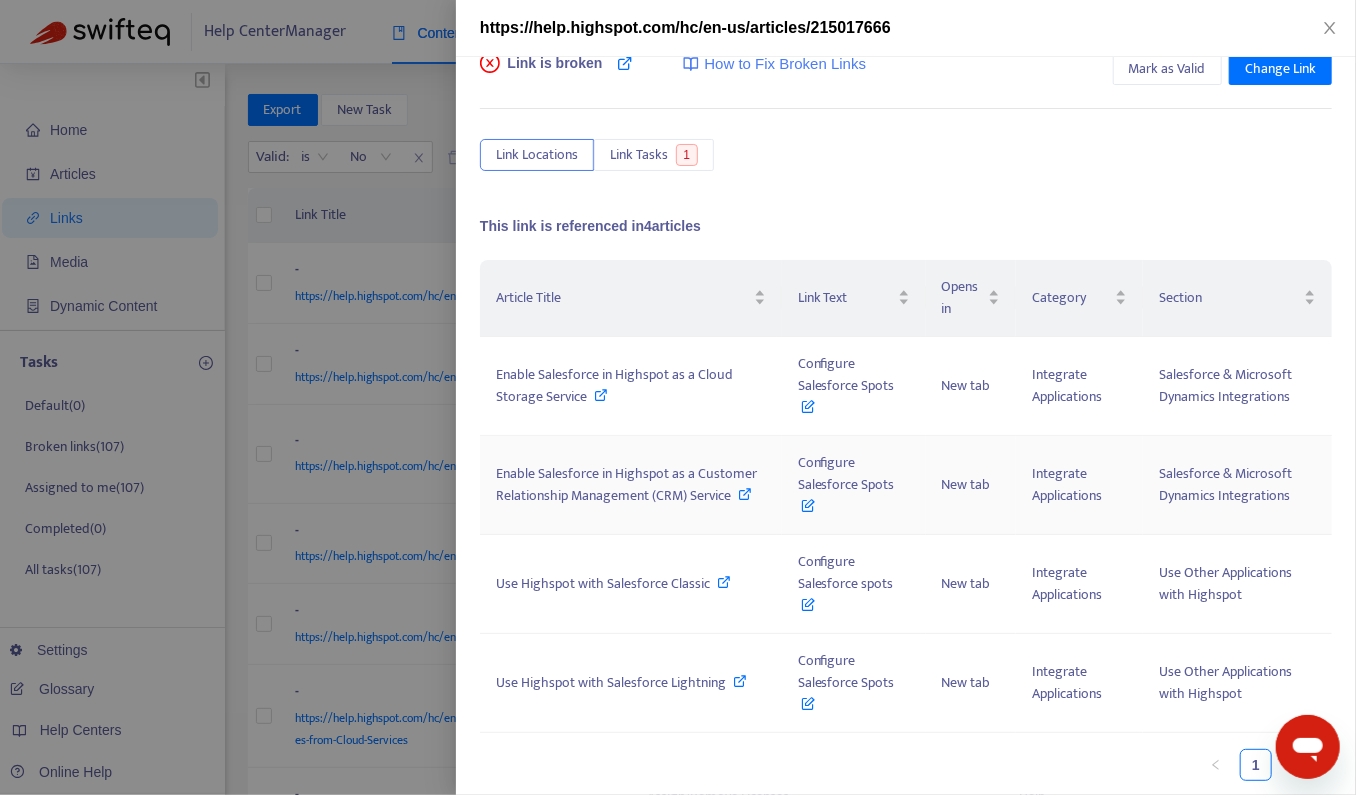 click at bounding box center [746, 494] 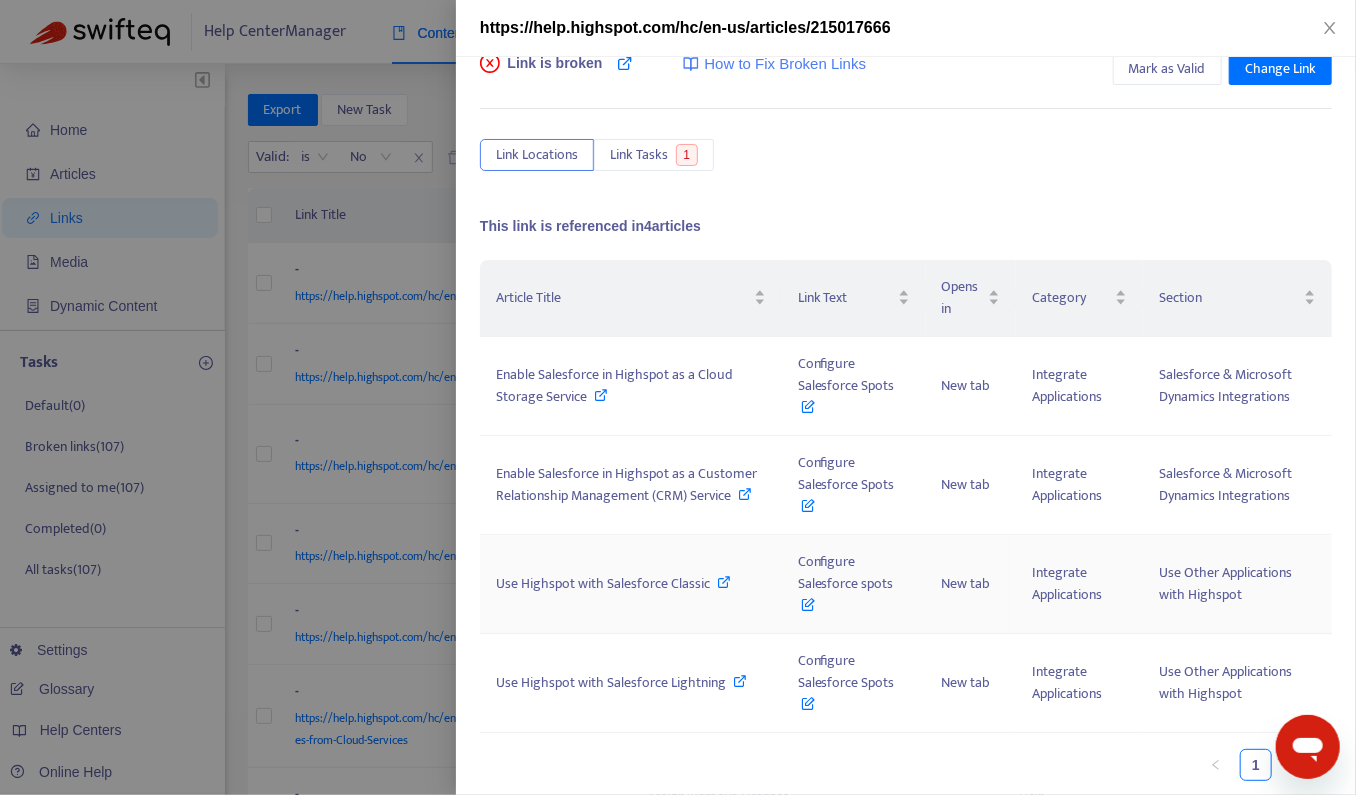 click on "Use Highspot with Salesforce Classic" at bounding box center [631, 584] 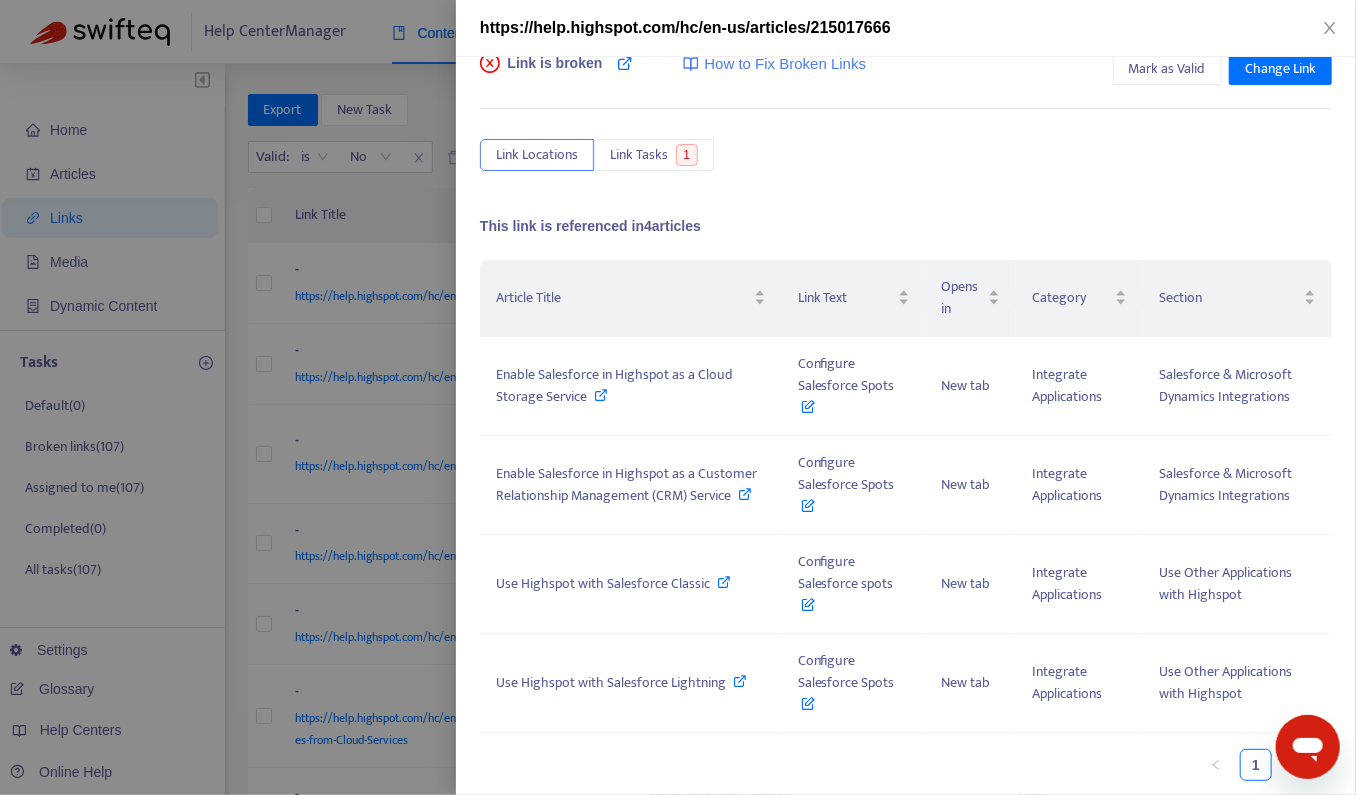 click on "Link is broken How to Fix Broken Links" at bounding box center (673, 73) 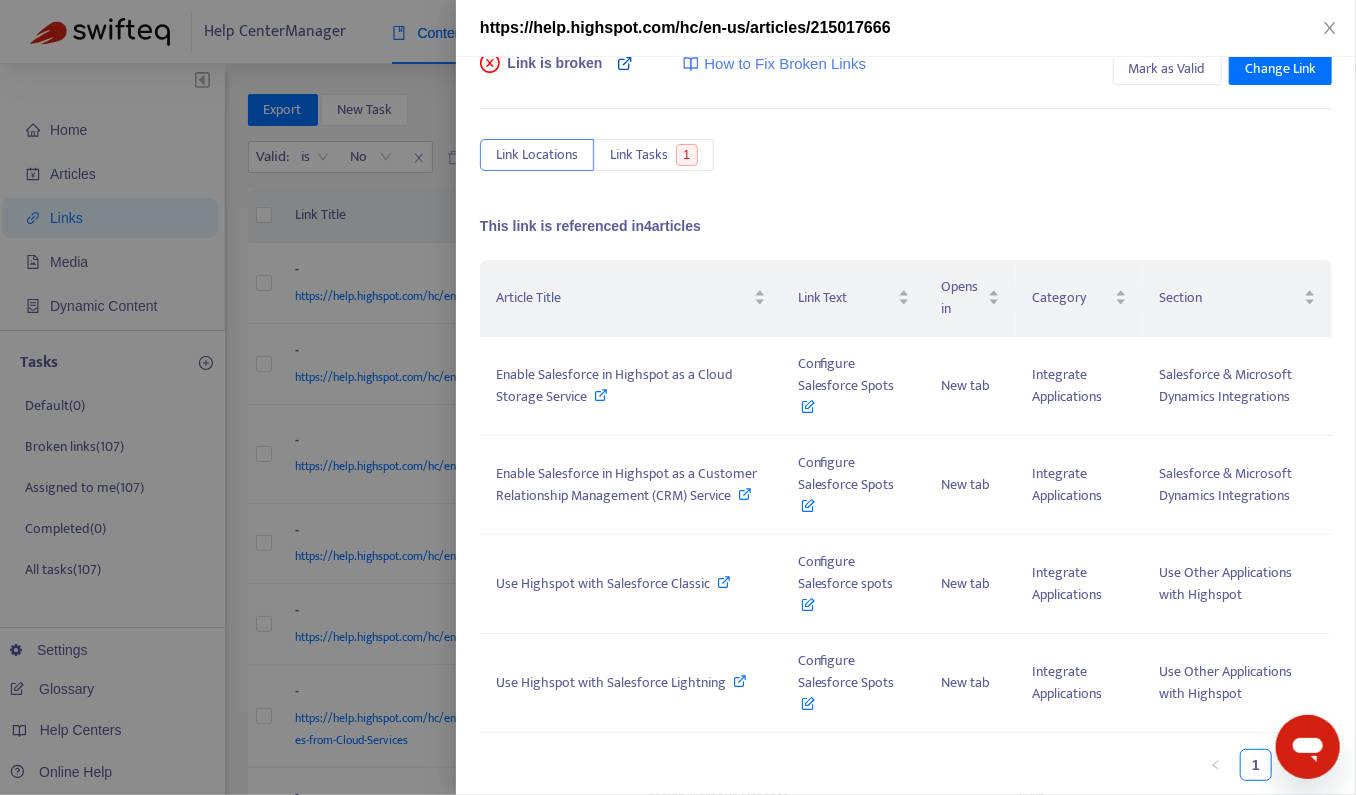 click at bounding box center [625, 63] 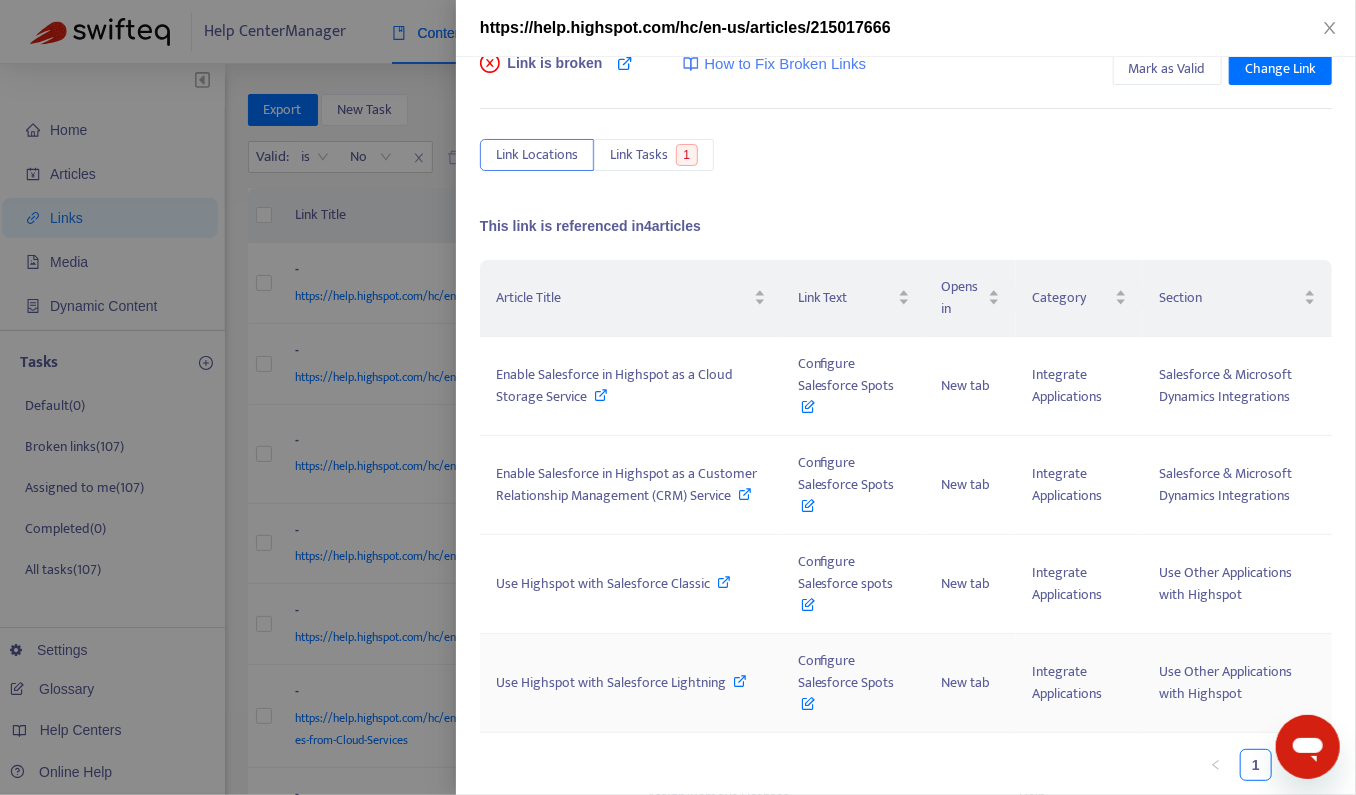 click at bounding box center (741, 681) 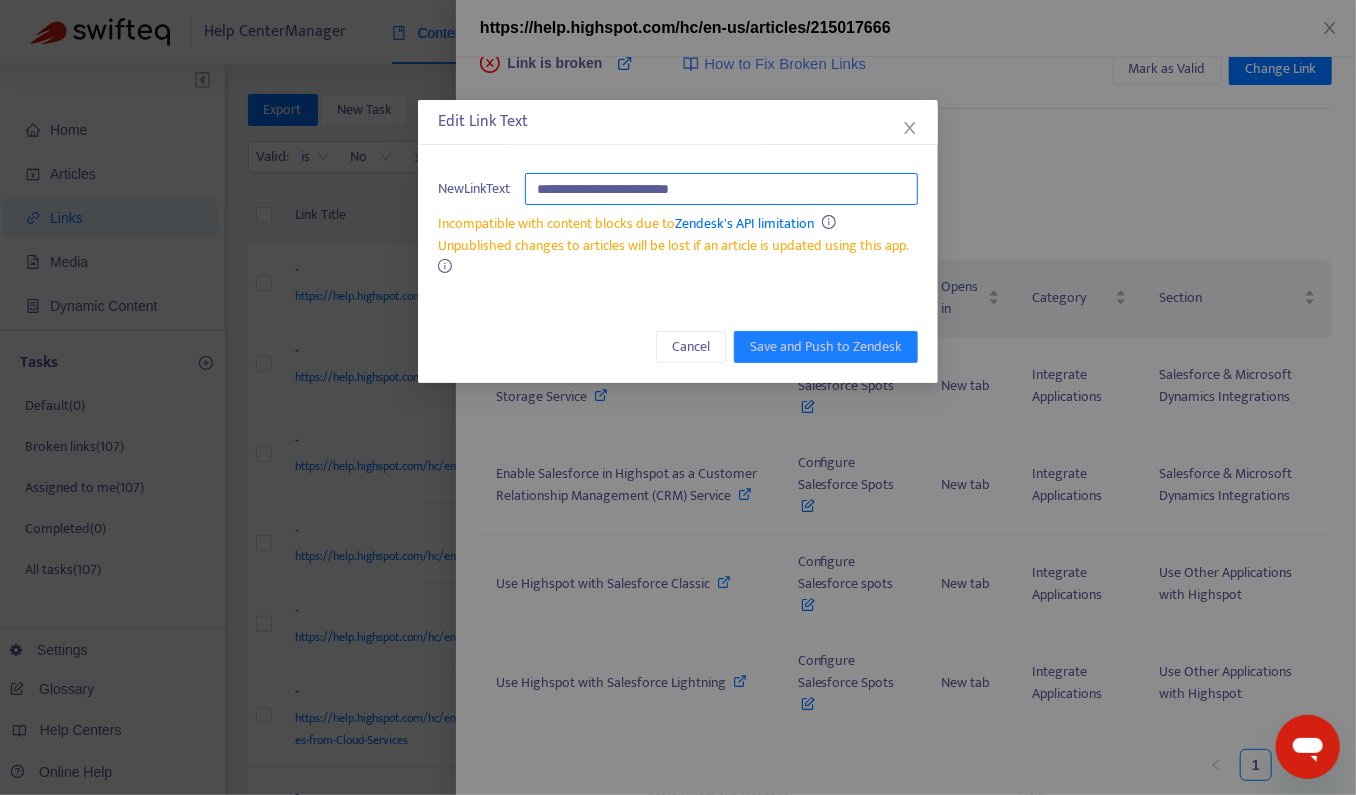 click on "**********" at bounding box center [721, 189] 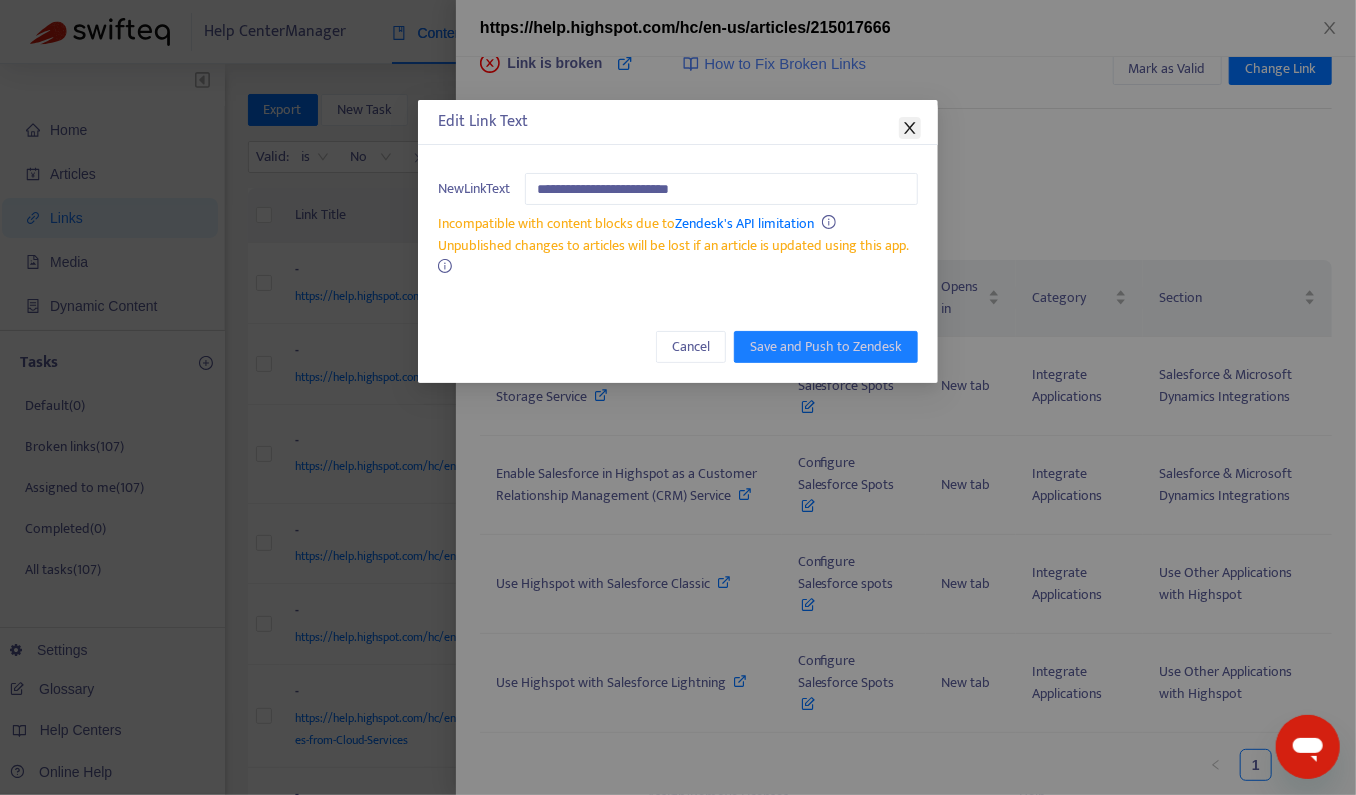click 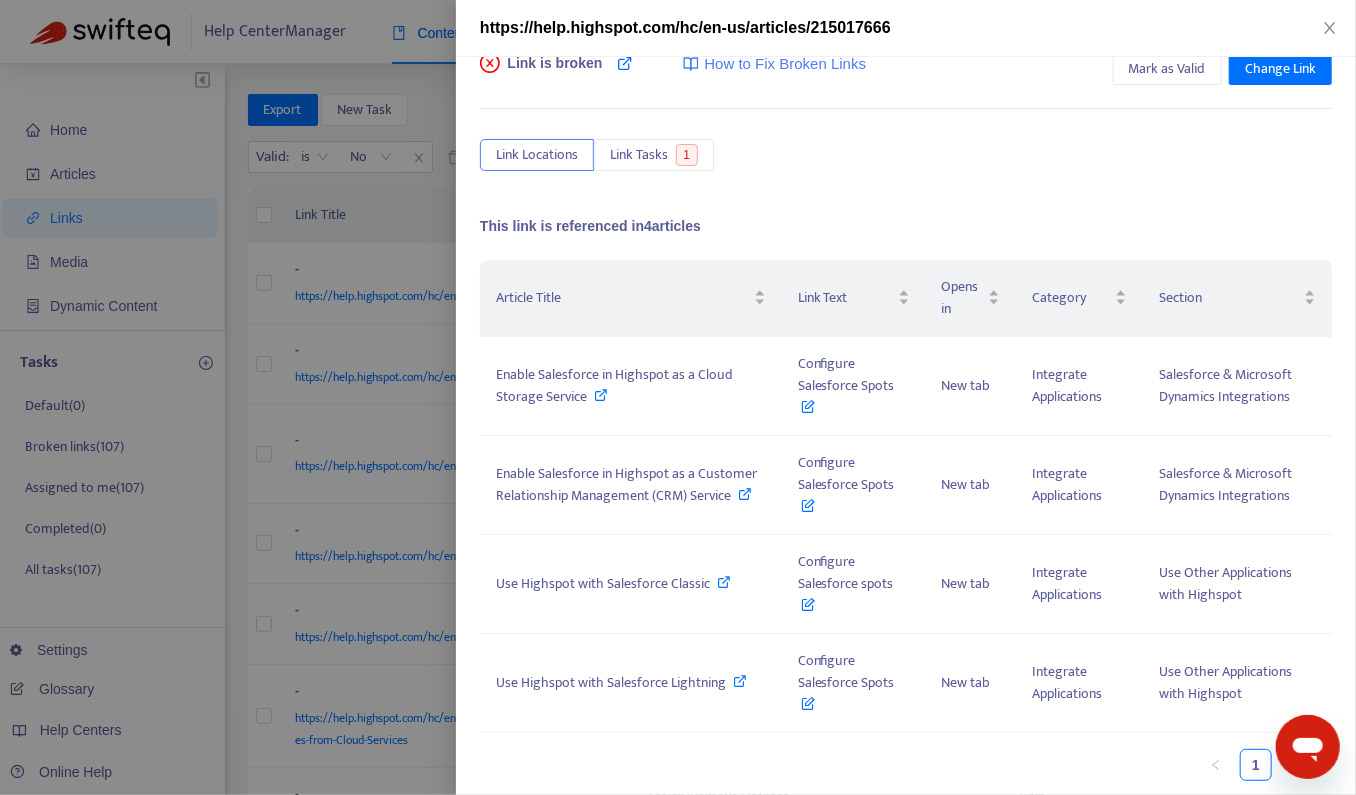 scroll, scrollTop: 0, scrollLeft: 0, axis: both 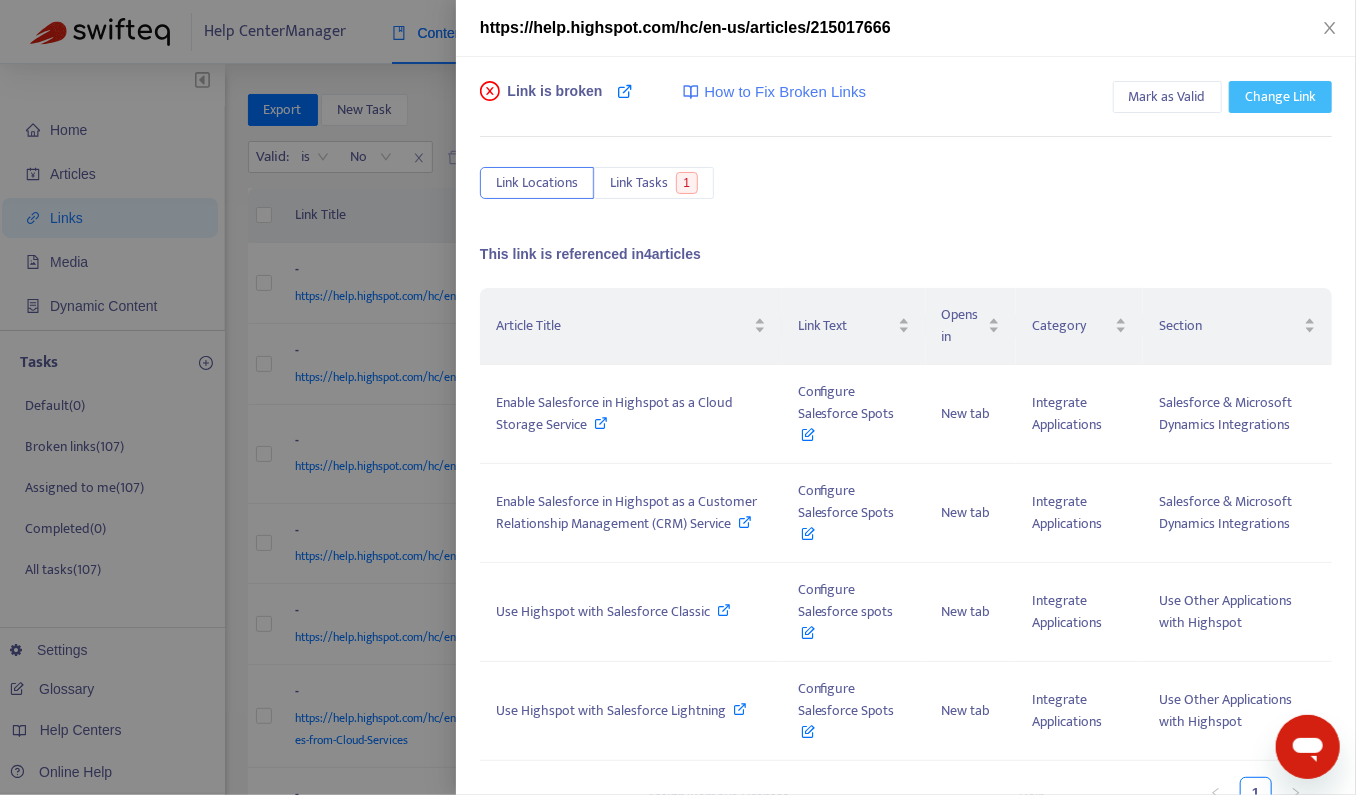 click on "Change Link" at bounding box center (1280, 97) 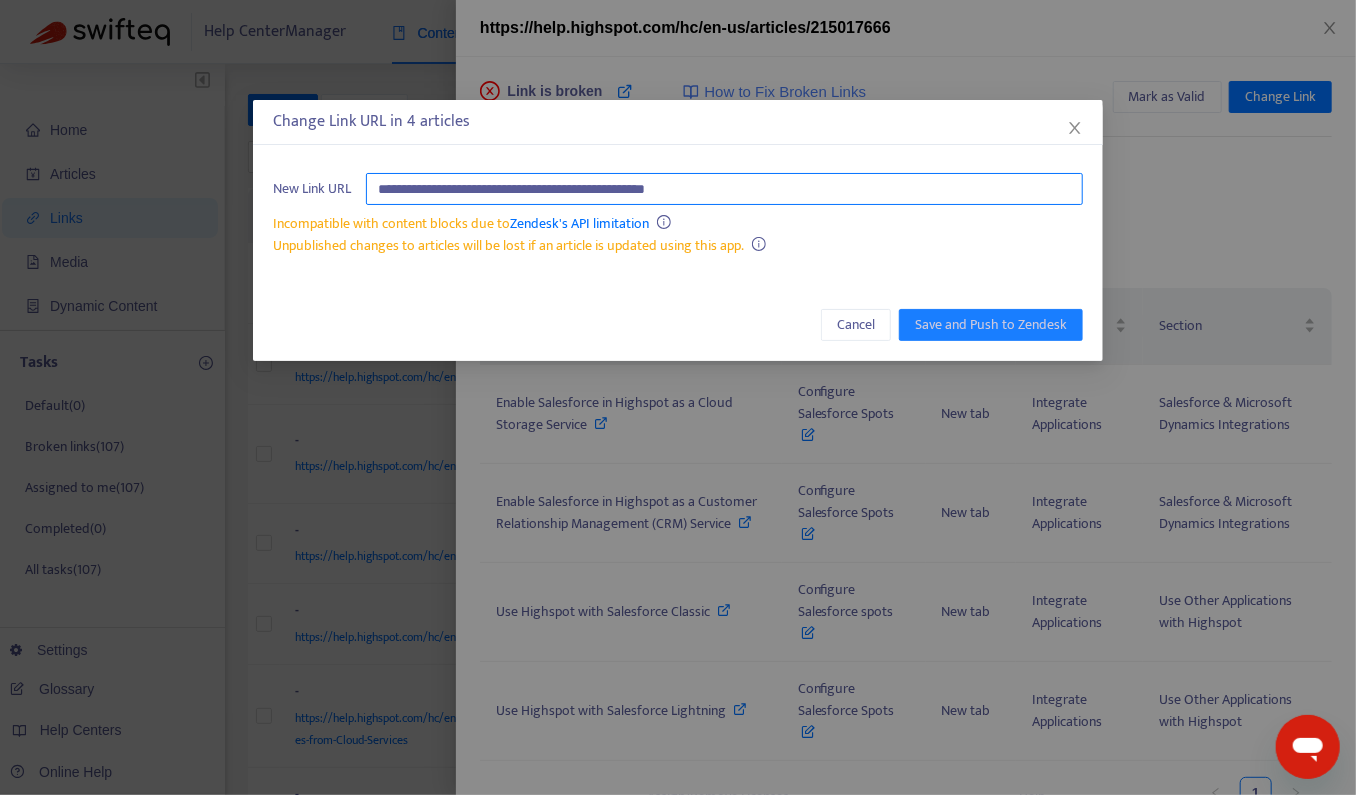 click on "**********" at bounding box center (724, 189) 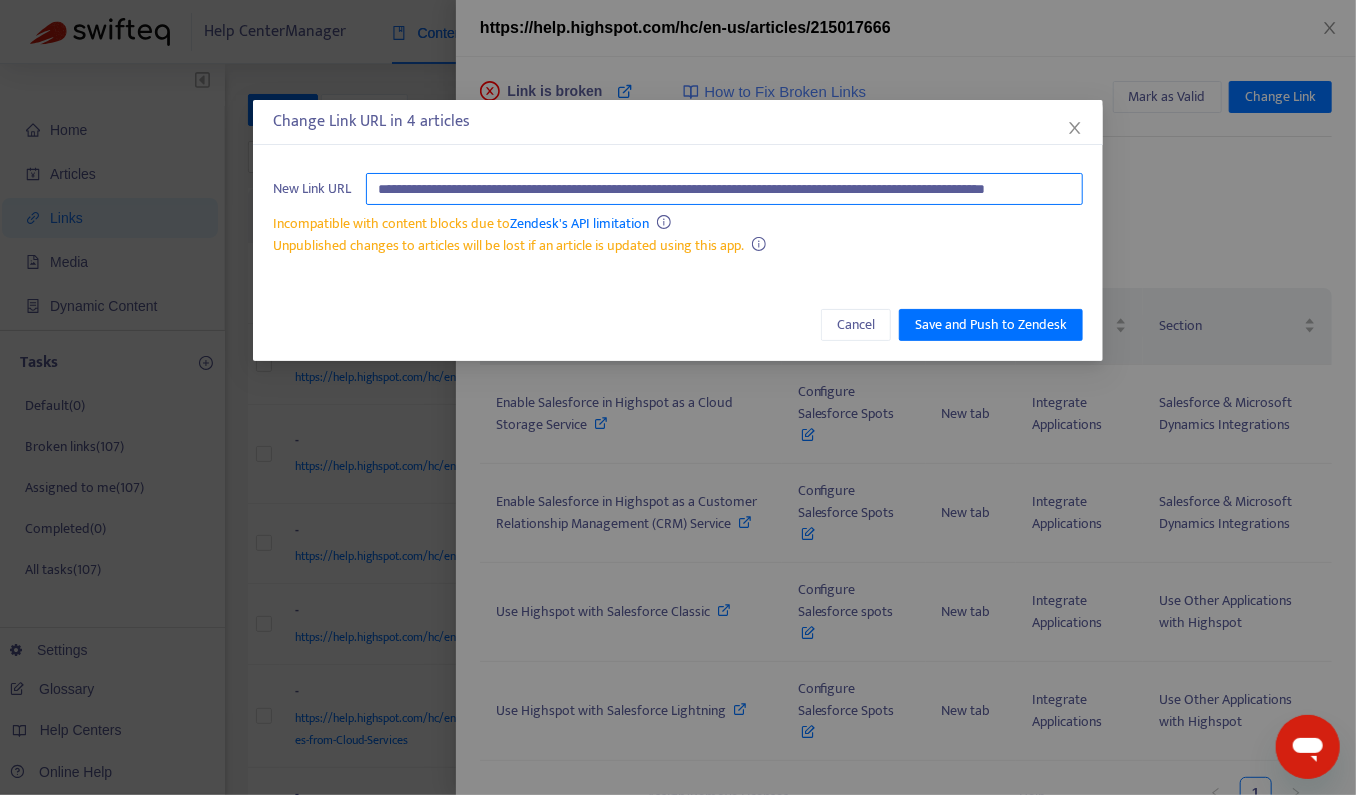 scroll, scrollTop: 0, scrollLeft: 210, axis: horizontal 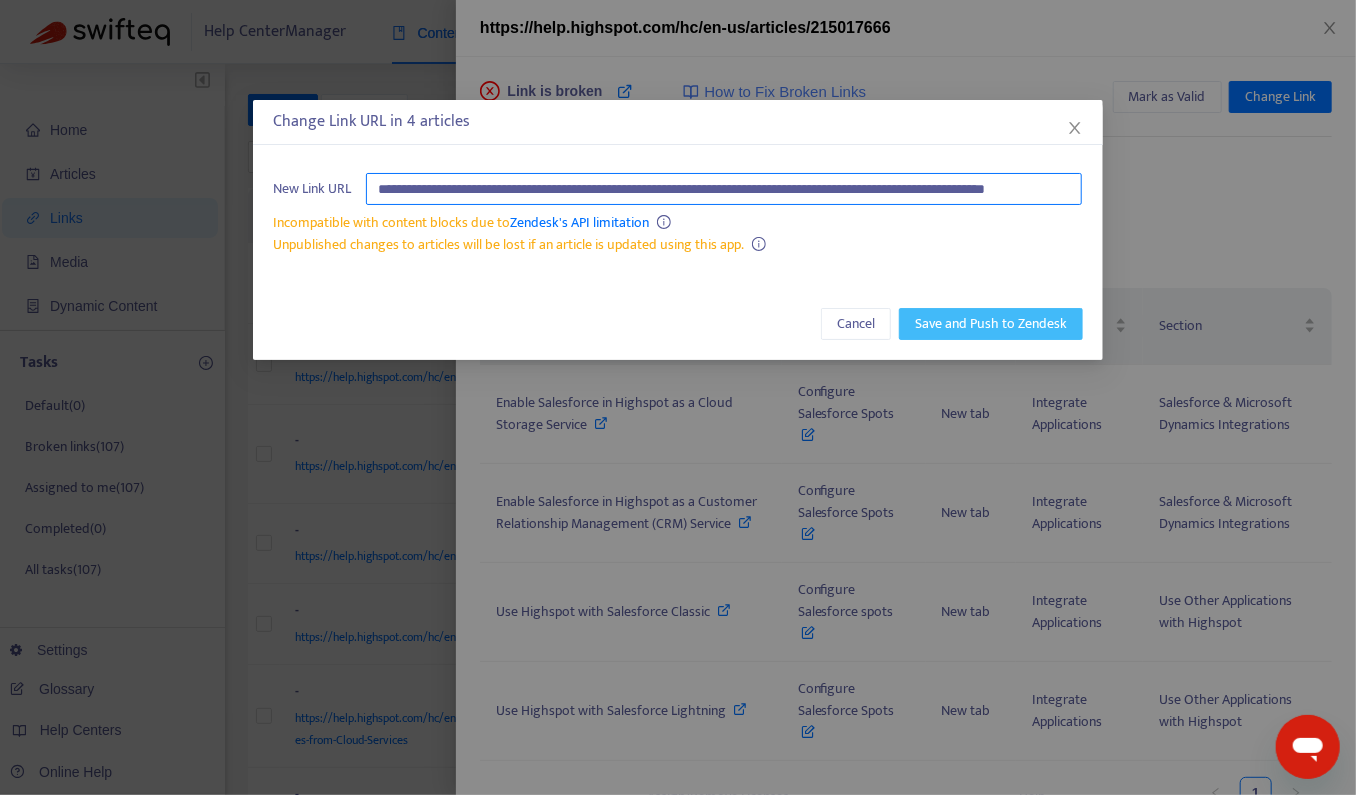 type on "**********" 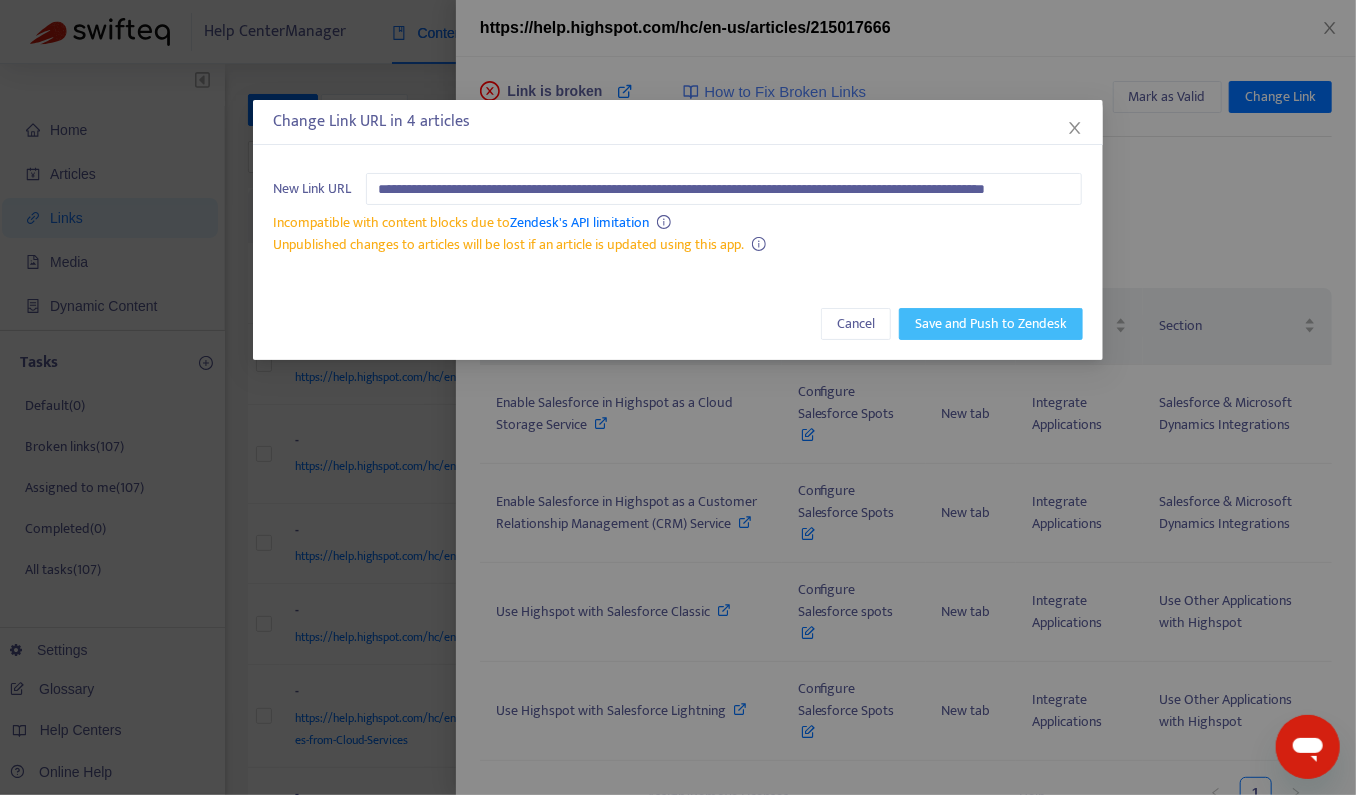 scroll, scrollTop: 0, scrollLeft: 0, axis: both 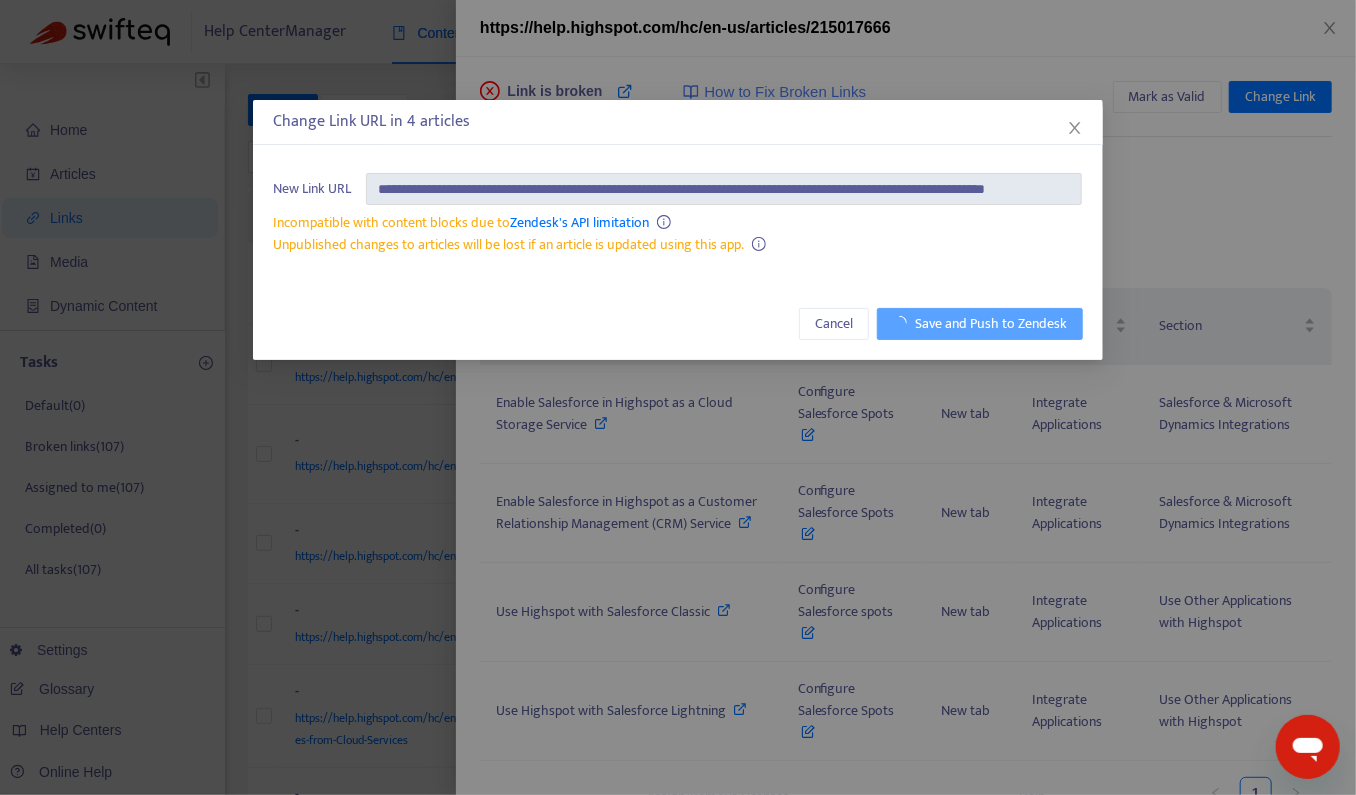 click on "**********" at bounding box center (678, 230) 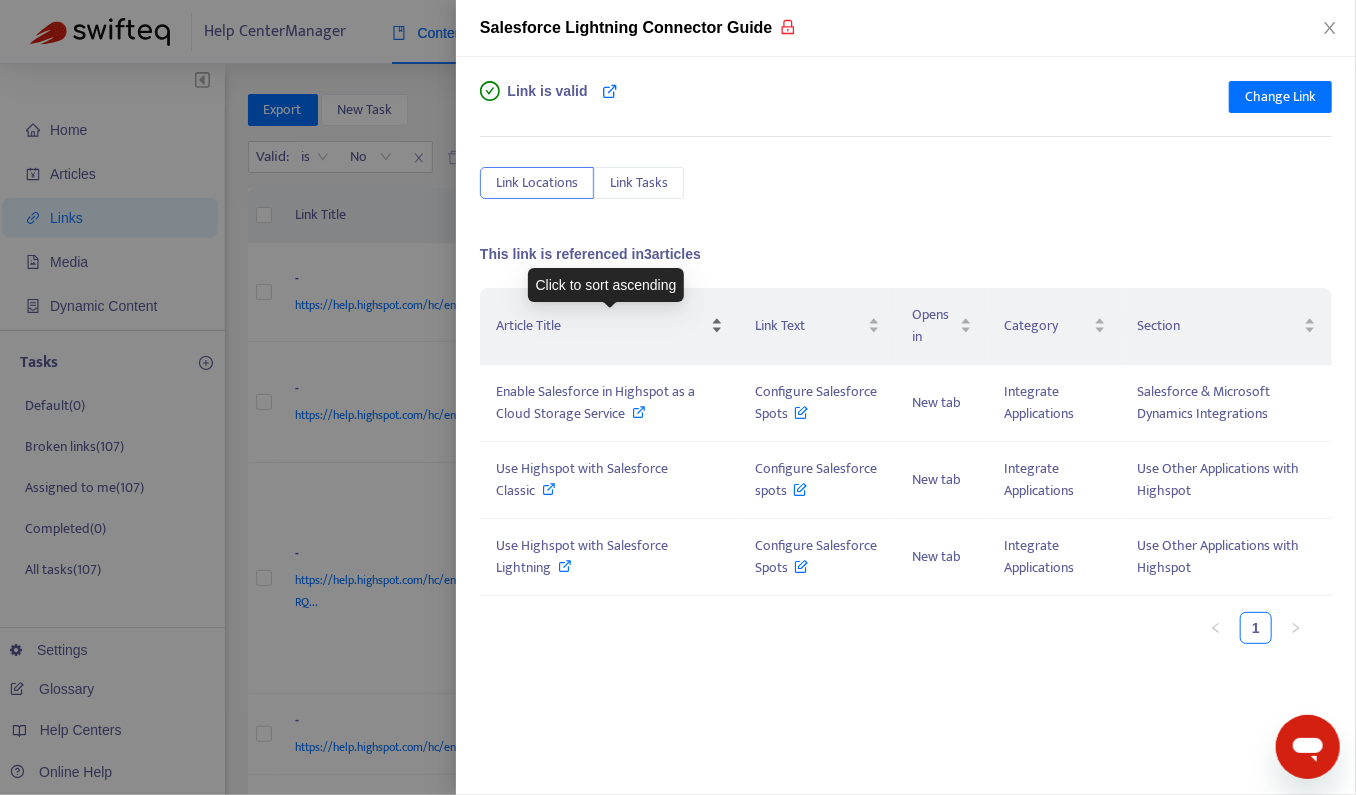 click on "Article Title" at bounding box center (609, 326) 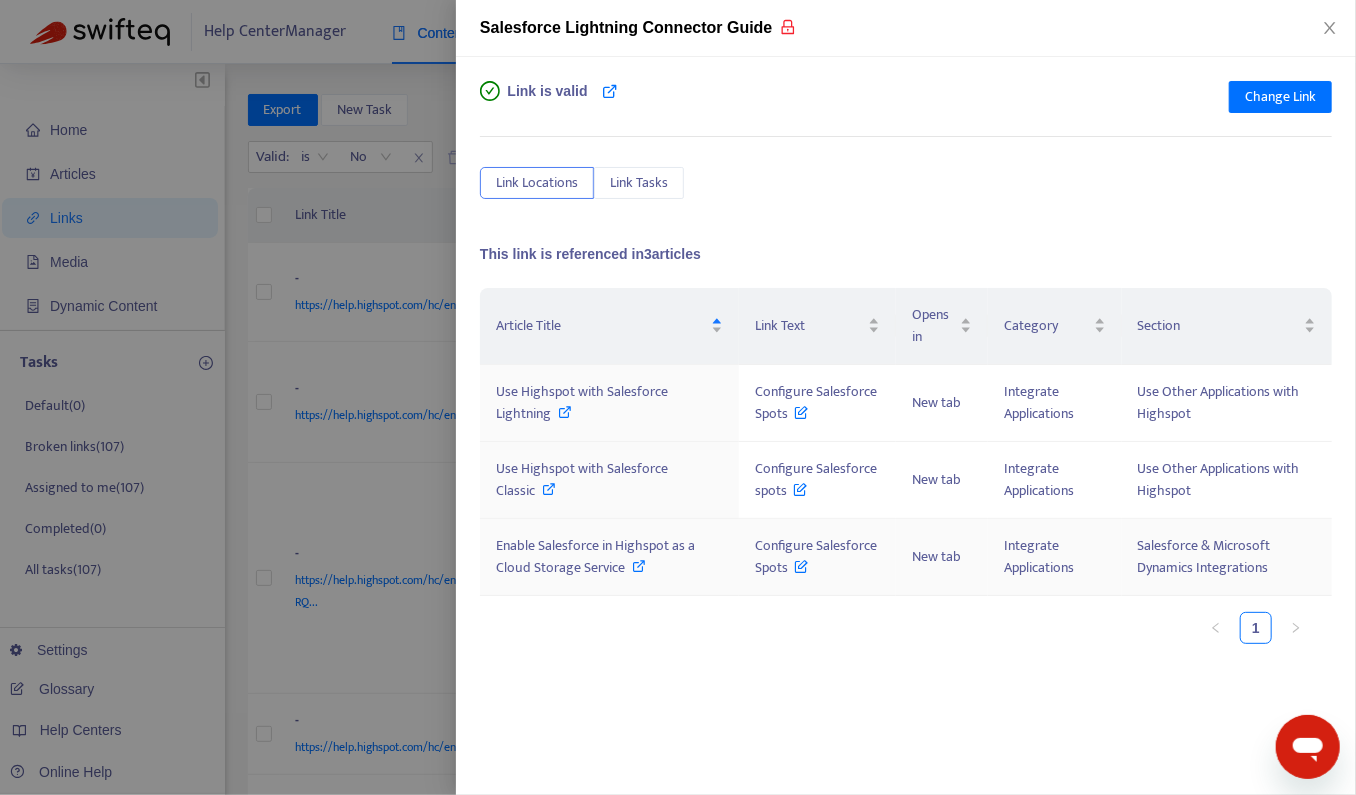 click at bounding box center [640, 566] 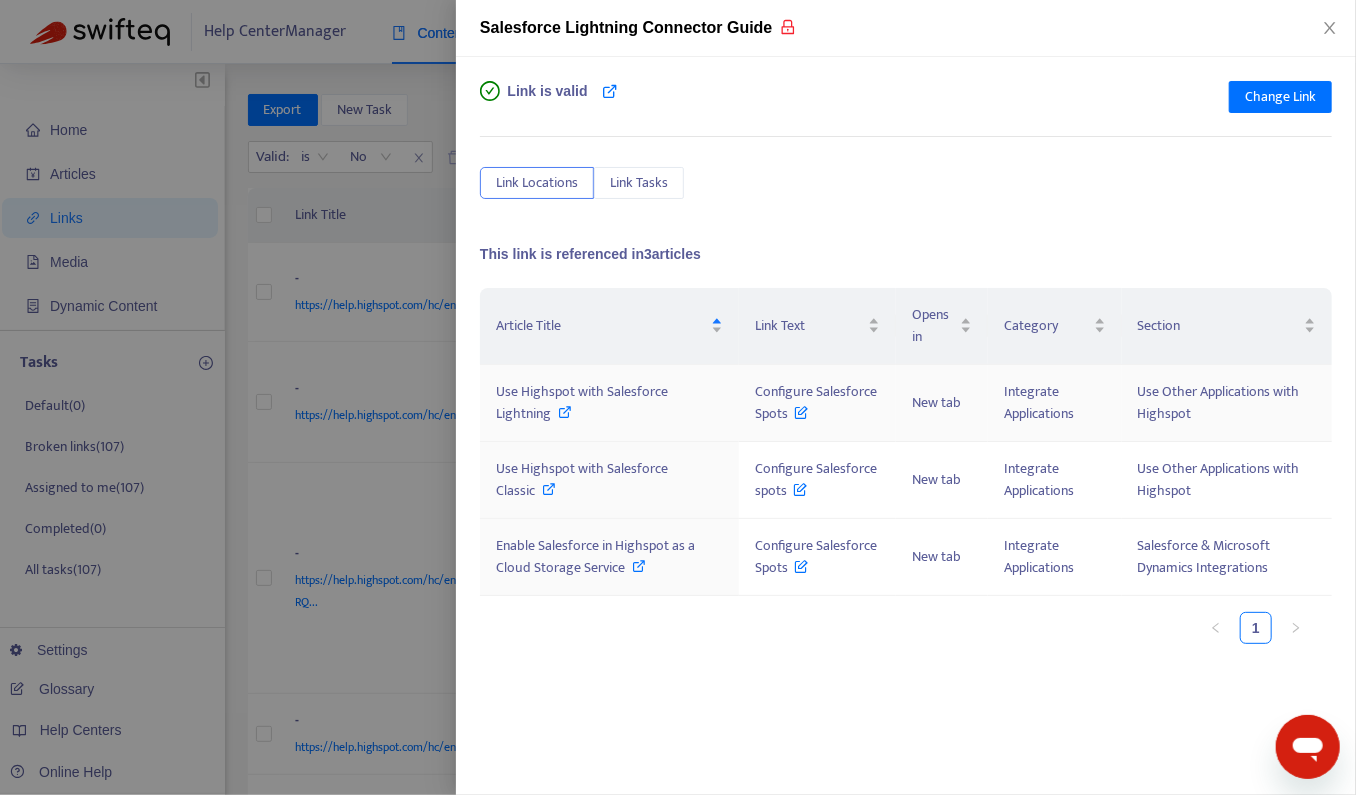 click at bounding box center (566, 412) 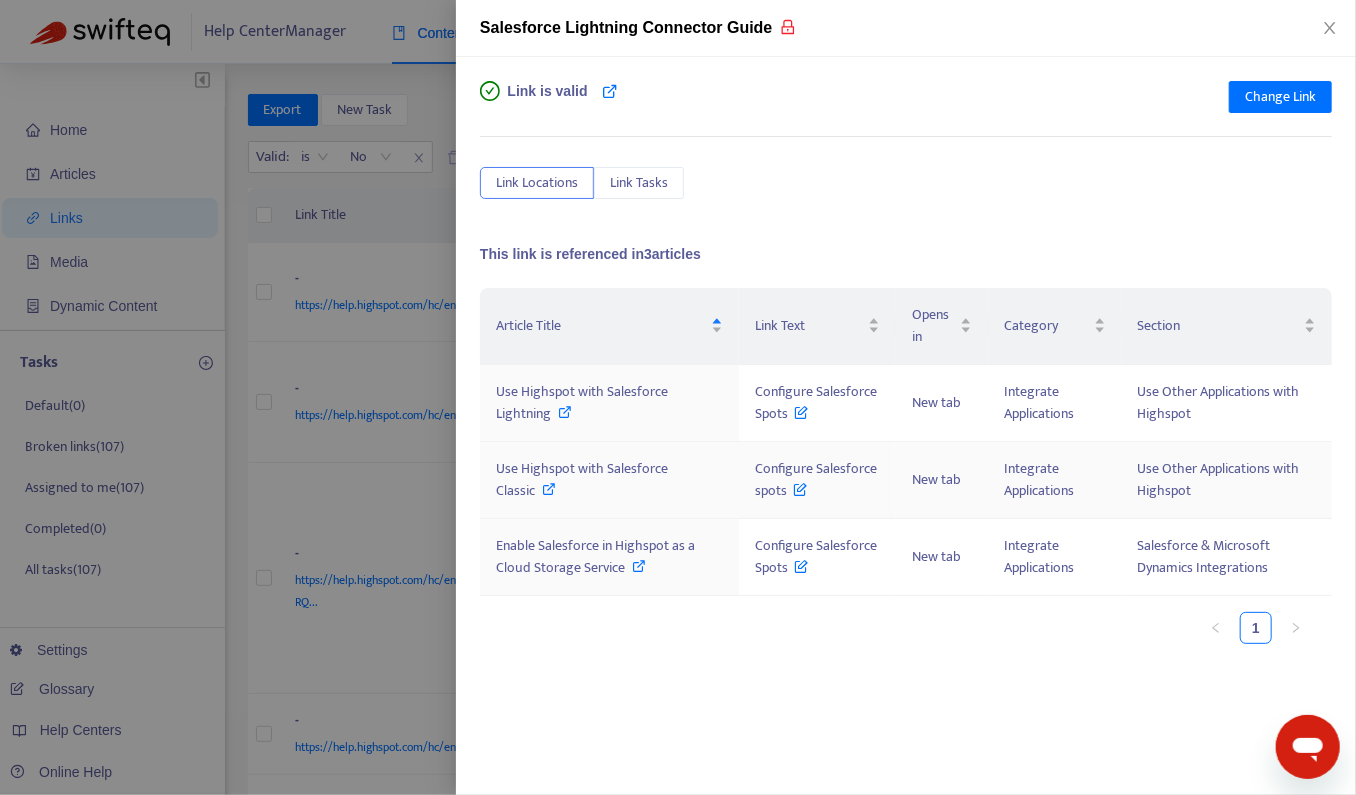 click at bounding box center (550, 489) 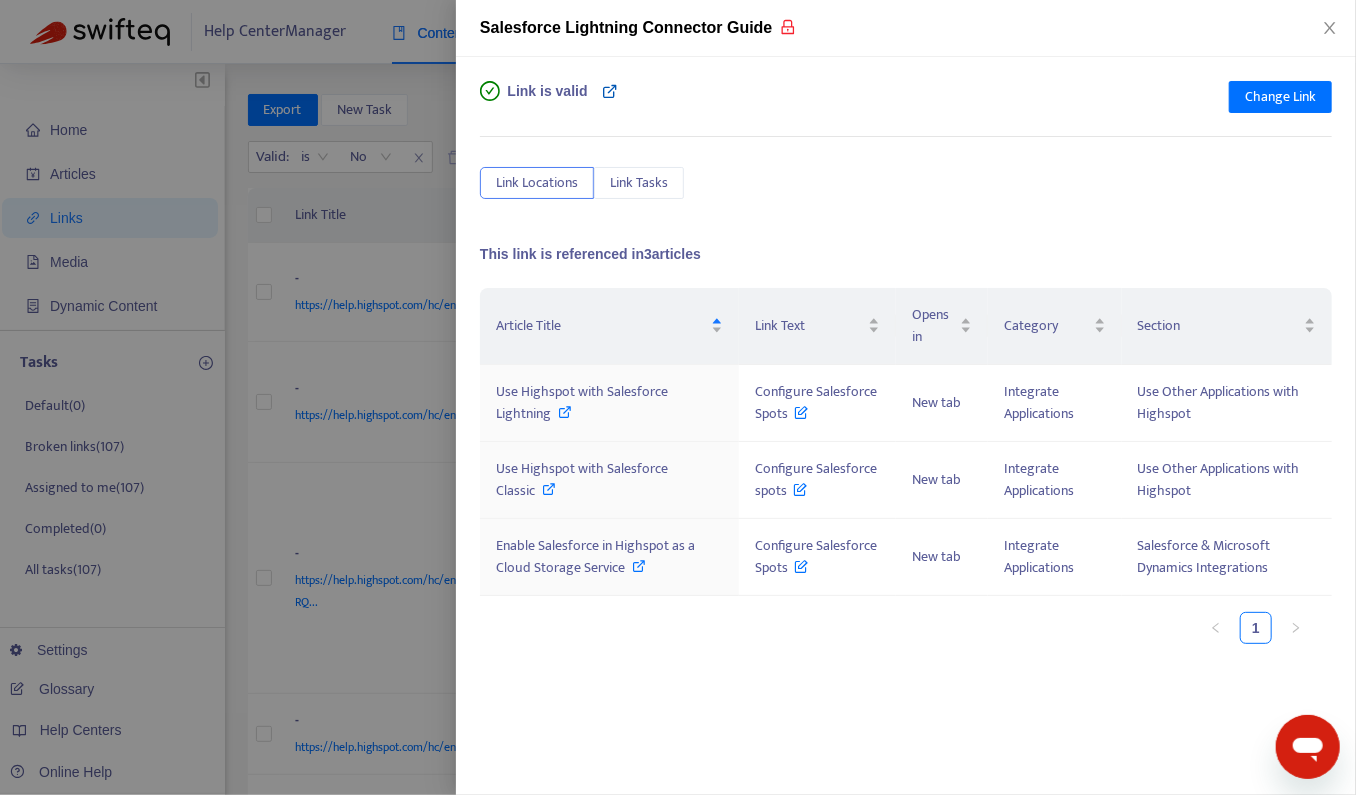click at bounding box center [611, 91] 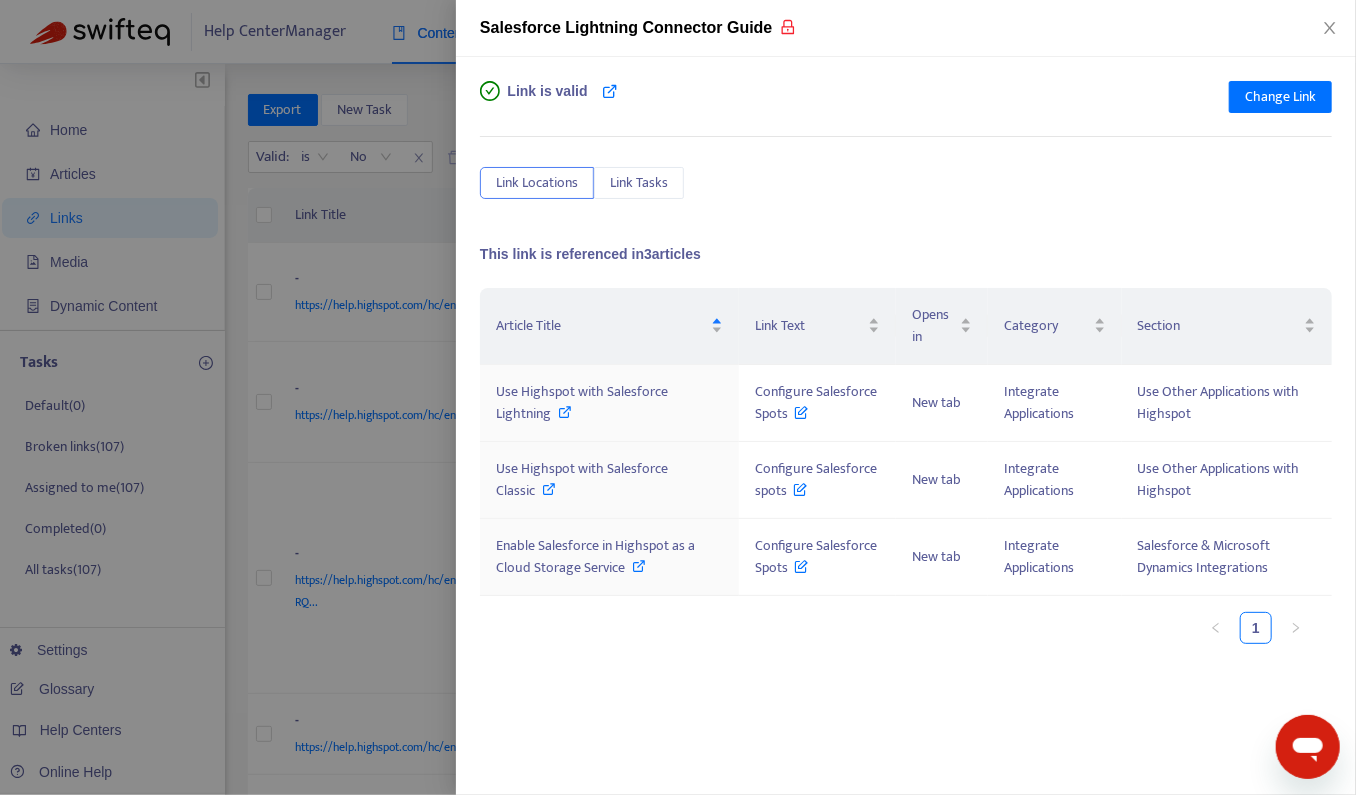 click at bounding box center (678, 397) 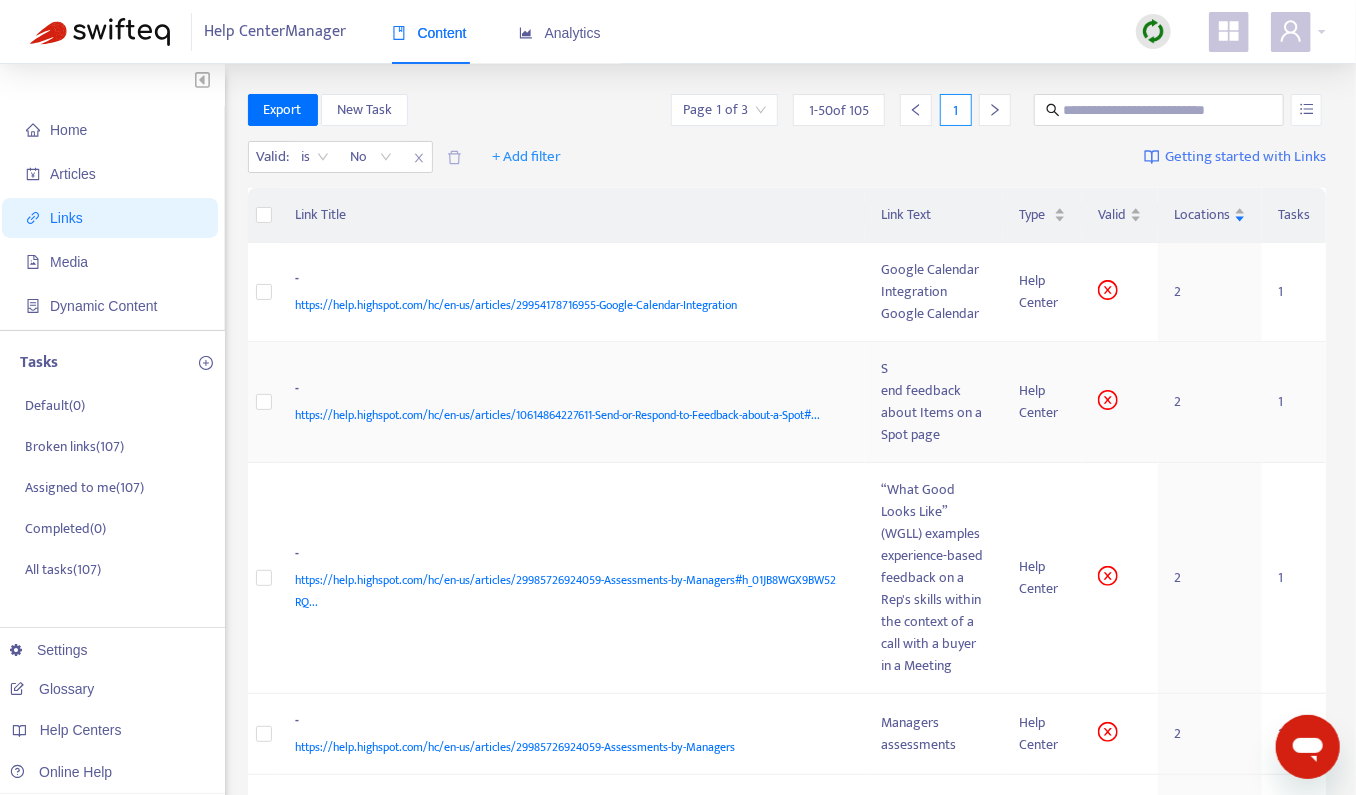 click on "- https://help.highspot.com/hc/en-us/articles/10614864227611-Send-or-Respond-to-Feedback-about-a-Spot#..." at bounding box center (573, 402) 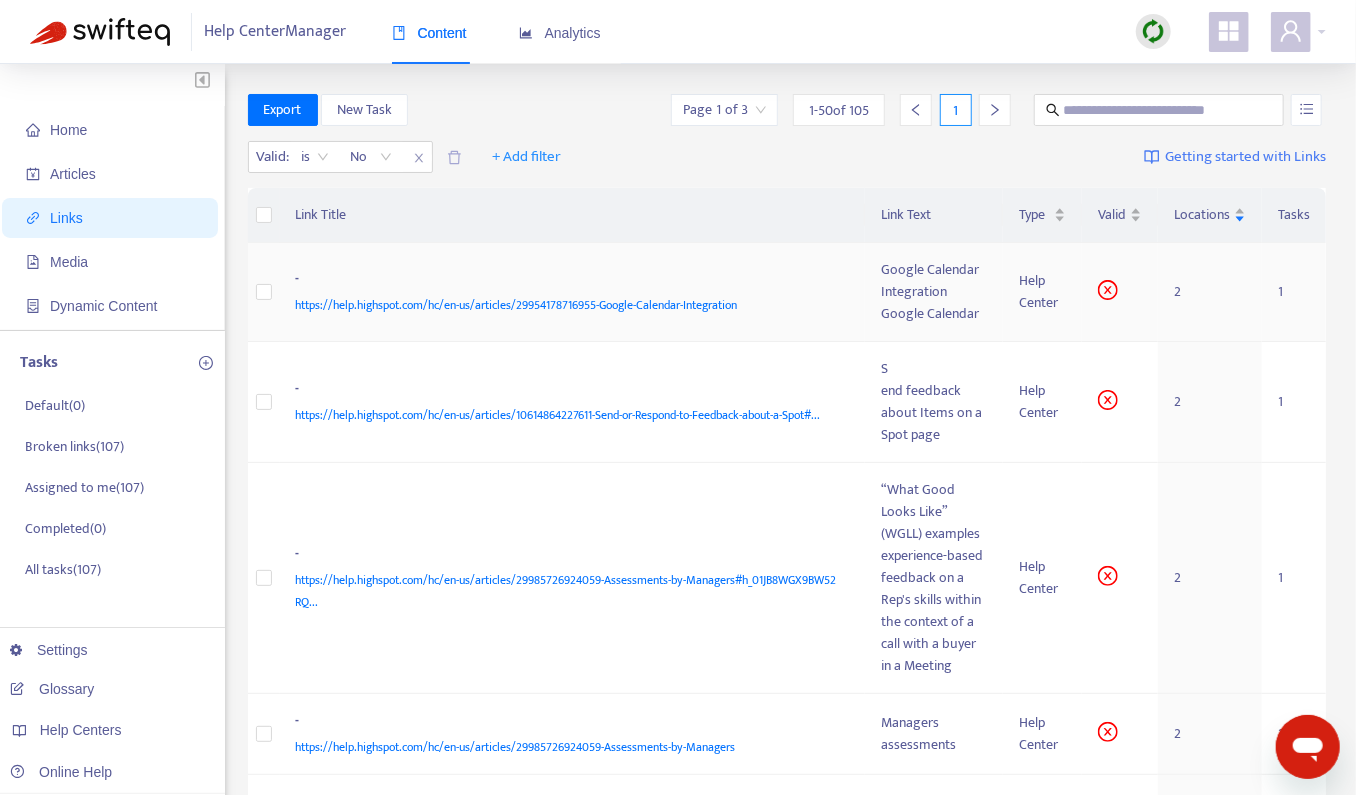 click on "https://help.highspot.com/hc/en-us/articles/29954178716955-Google-Calendar-Integration" at bounding box center [569, 305] 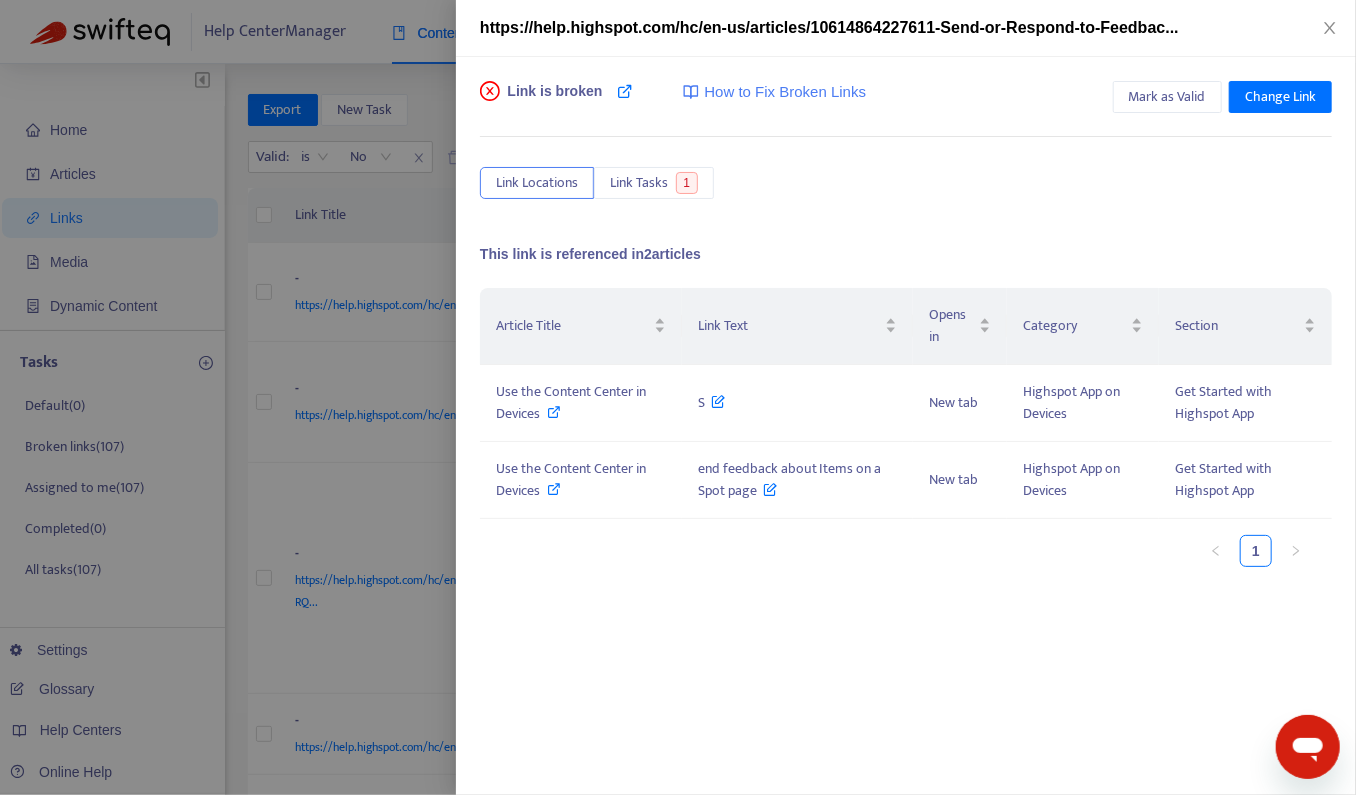 click at bounding box center [678, 397] 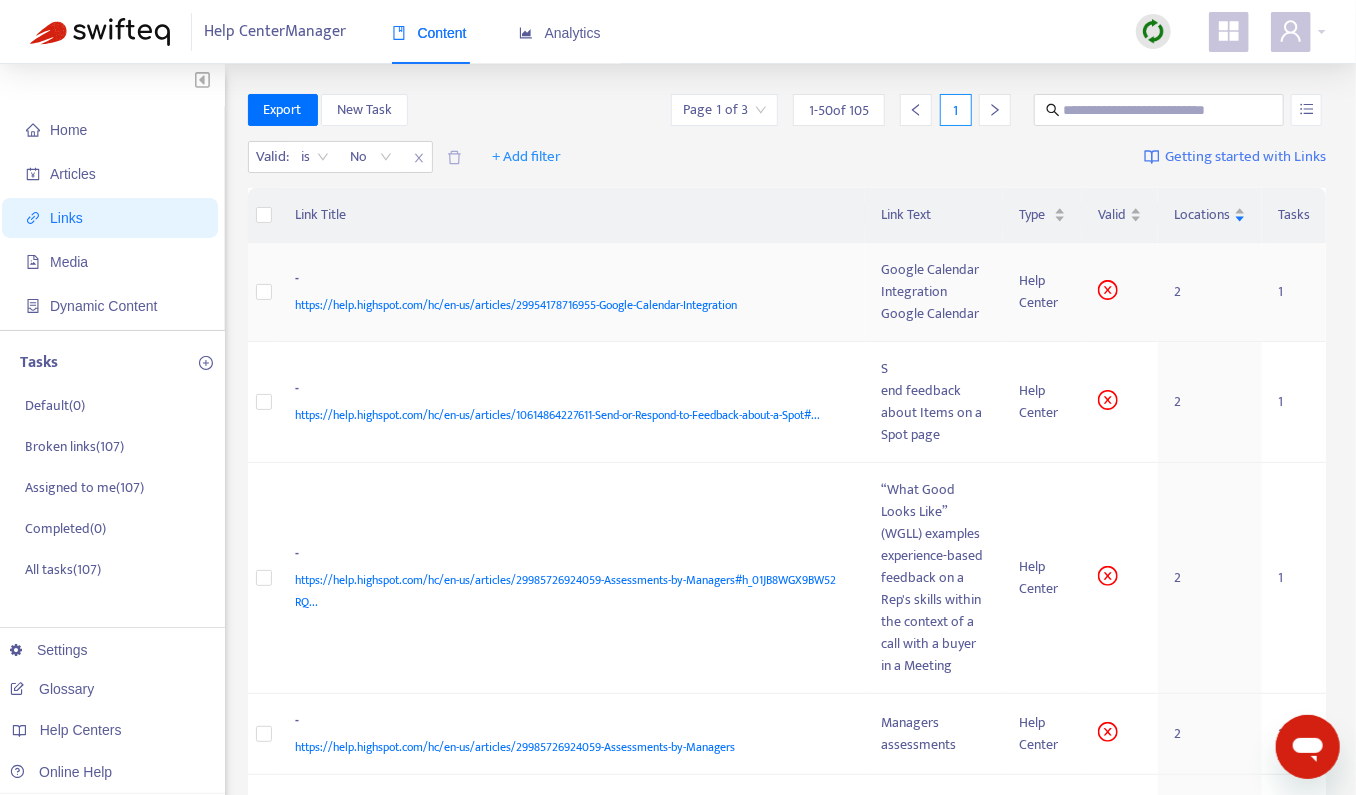 click on "- https://help.highspot.com/hc/en-us/articles/29954178716955-Google-Calendar-Integration" at bounding box center [573, 292] 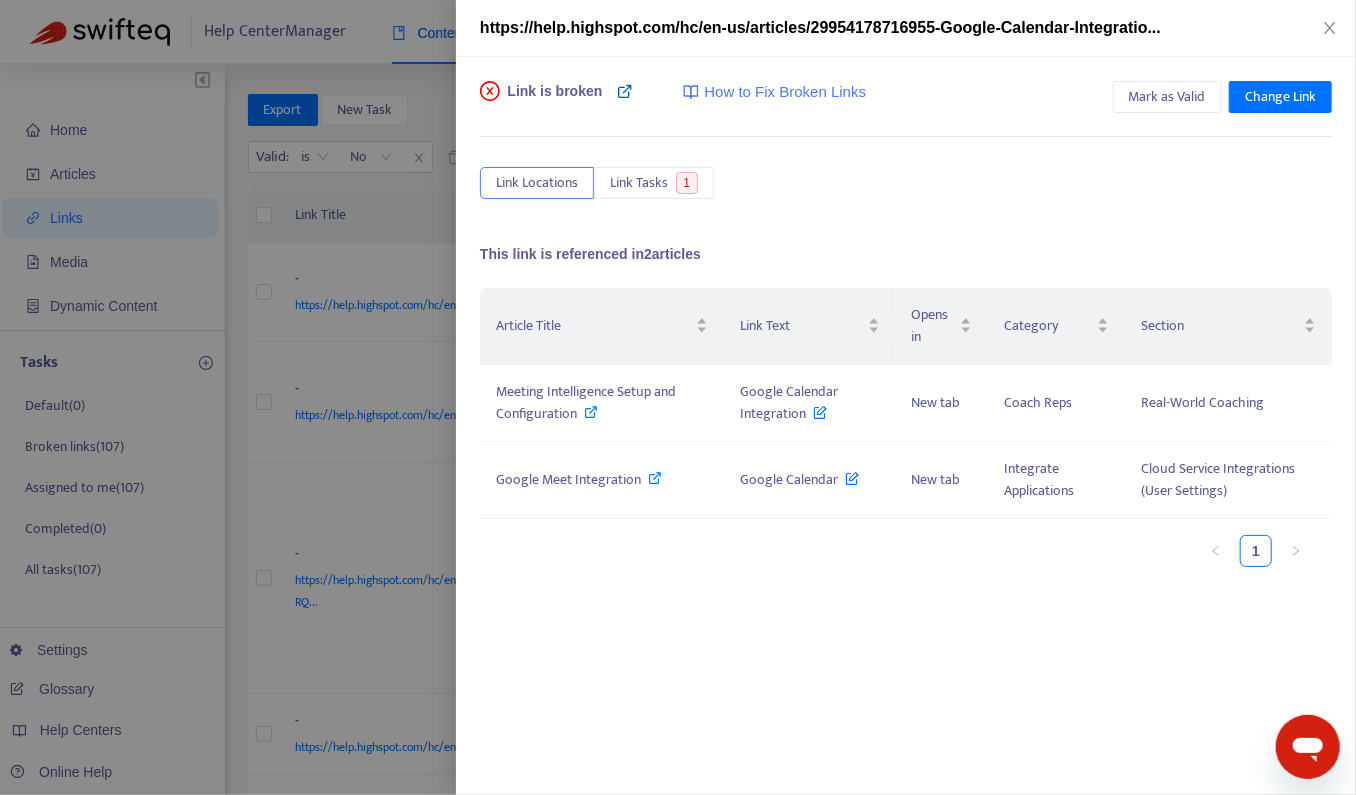 click at bounding box center (625, 91) 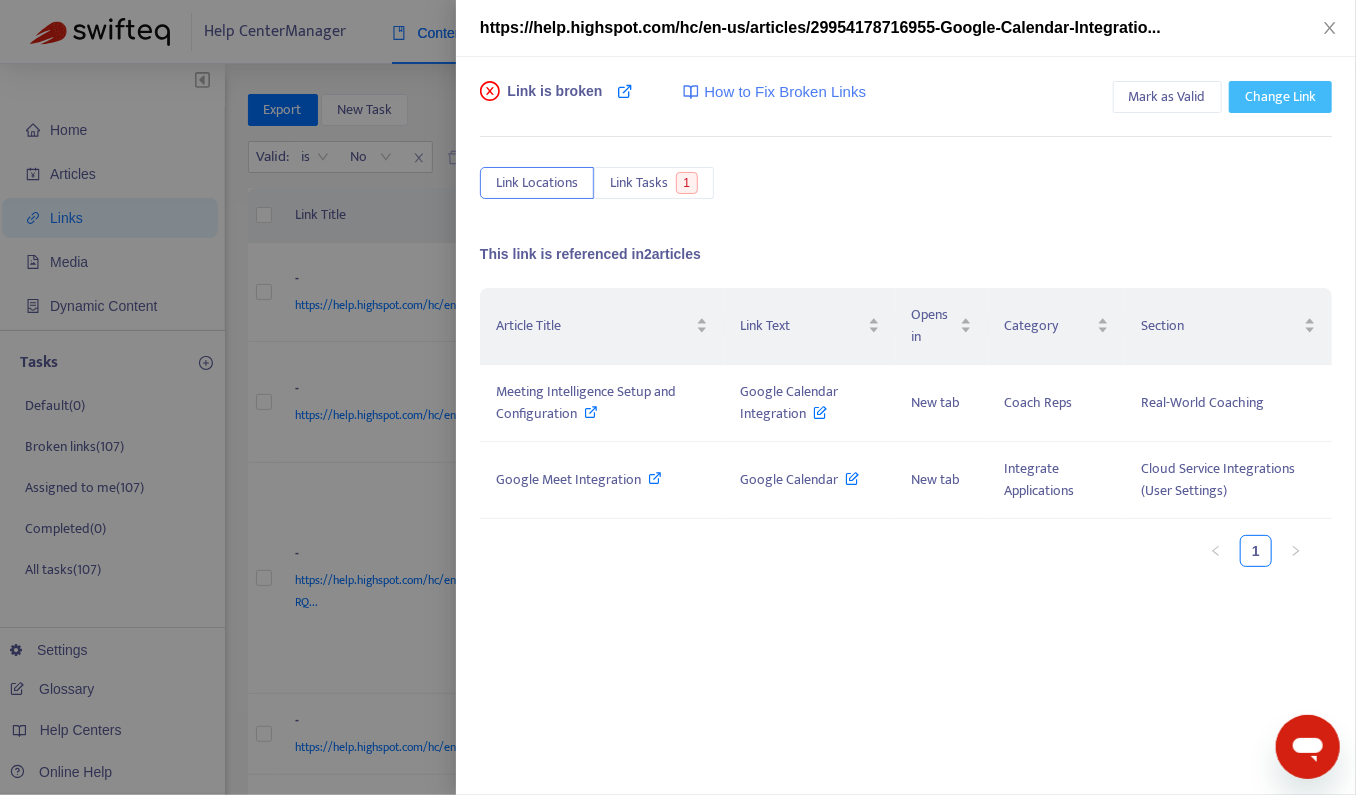 click on "Change Link" at bounding box center [1280, 97] 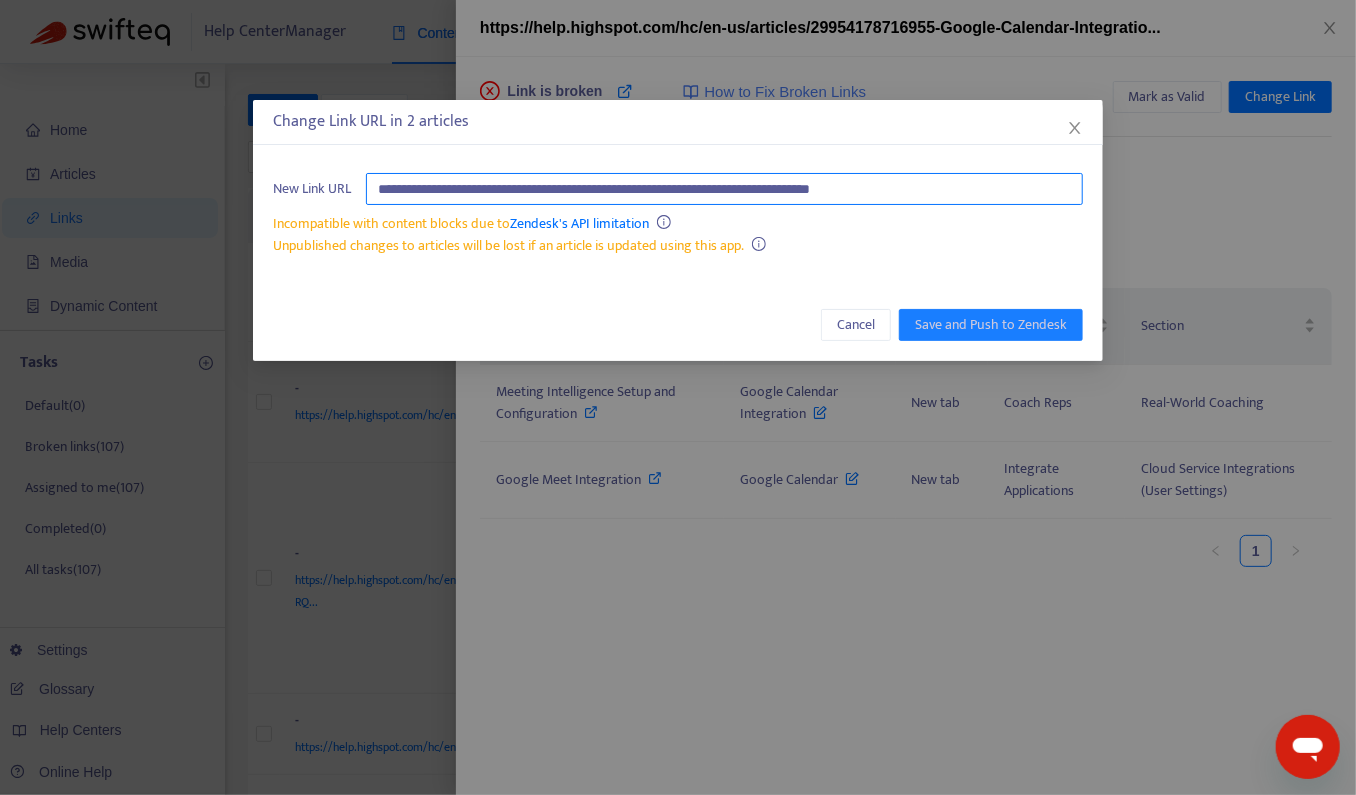 click on "**********" at bounding box center [724, 189] 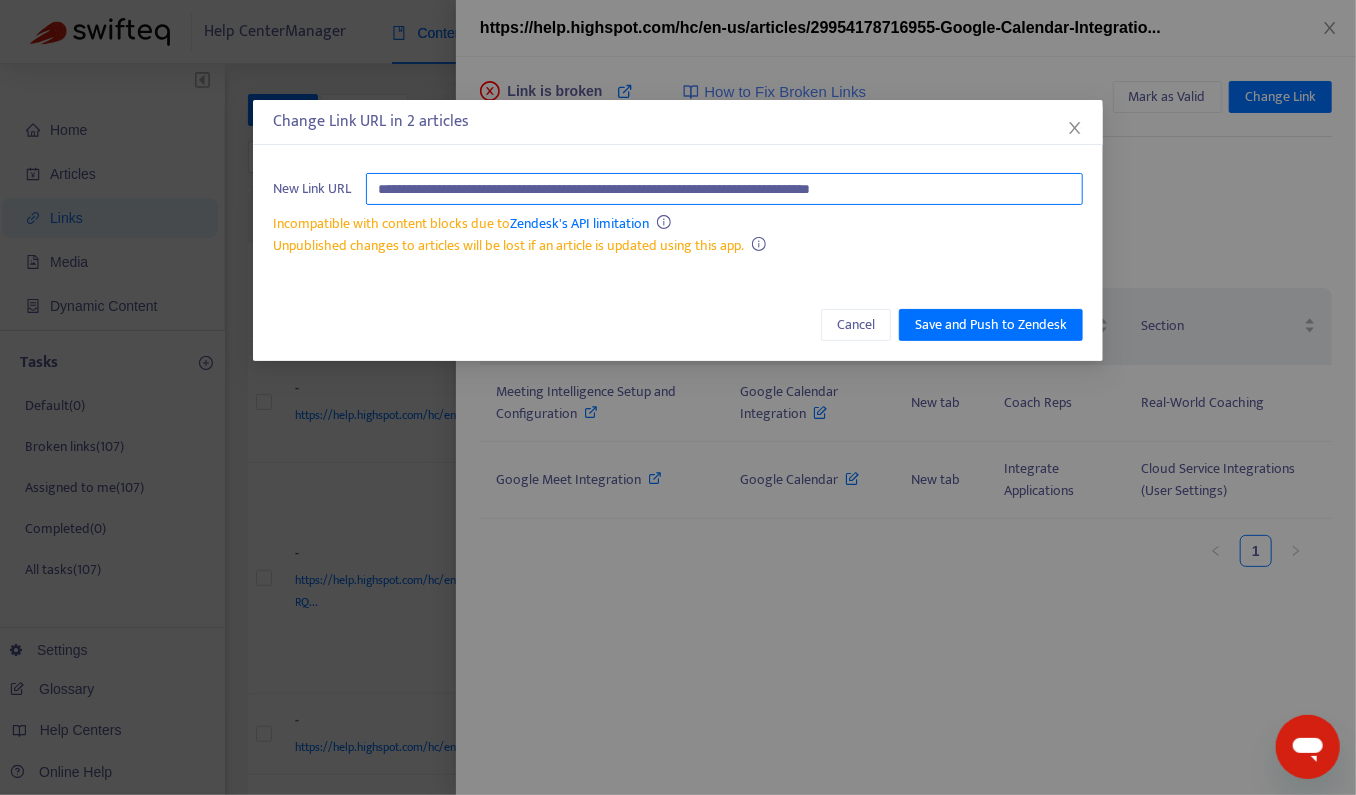 click on "**********" at bounding box center (724, 189) 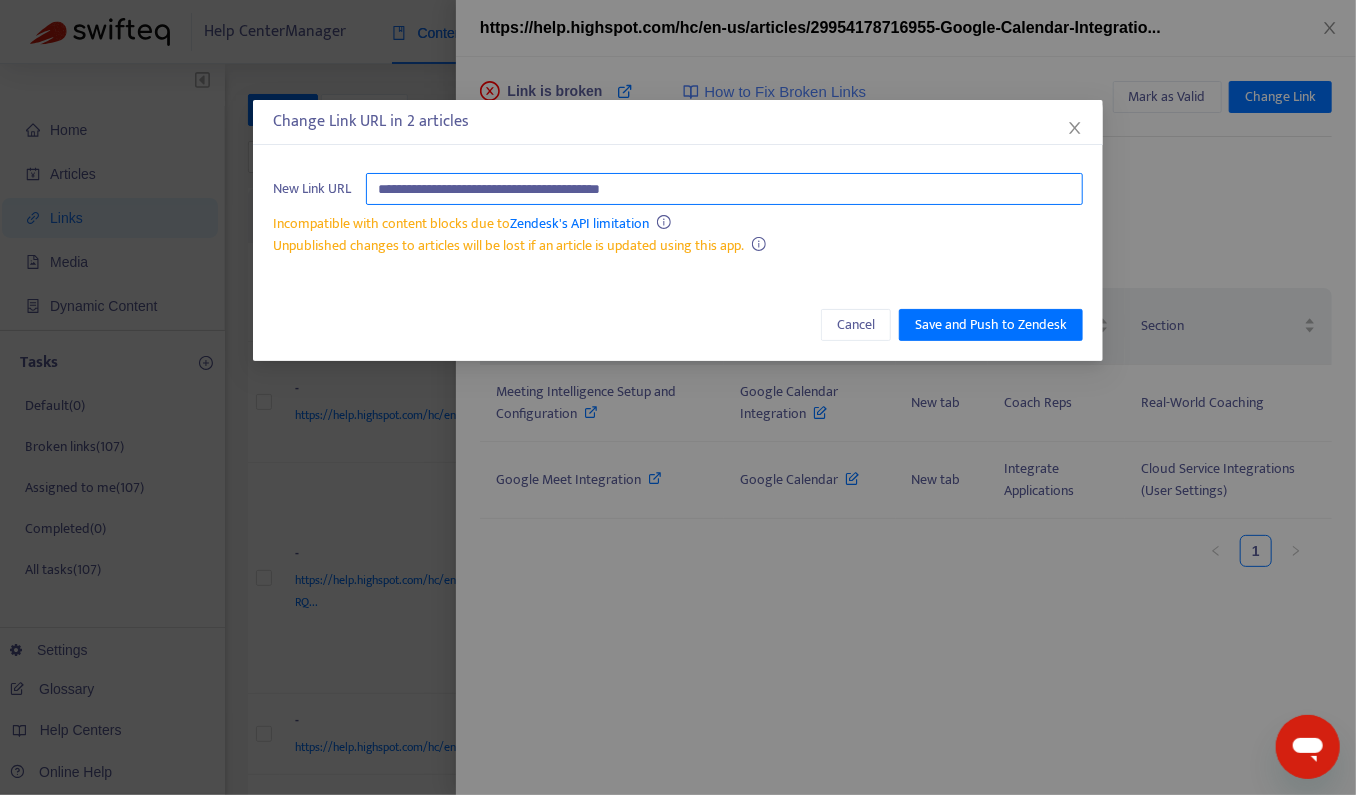 paste on "**********" 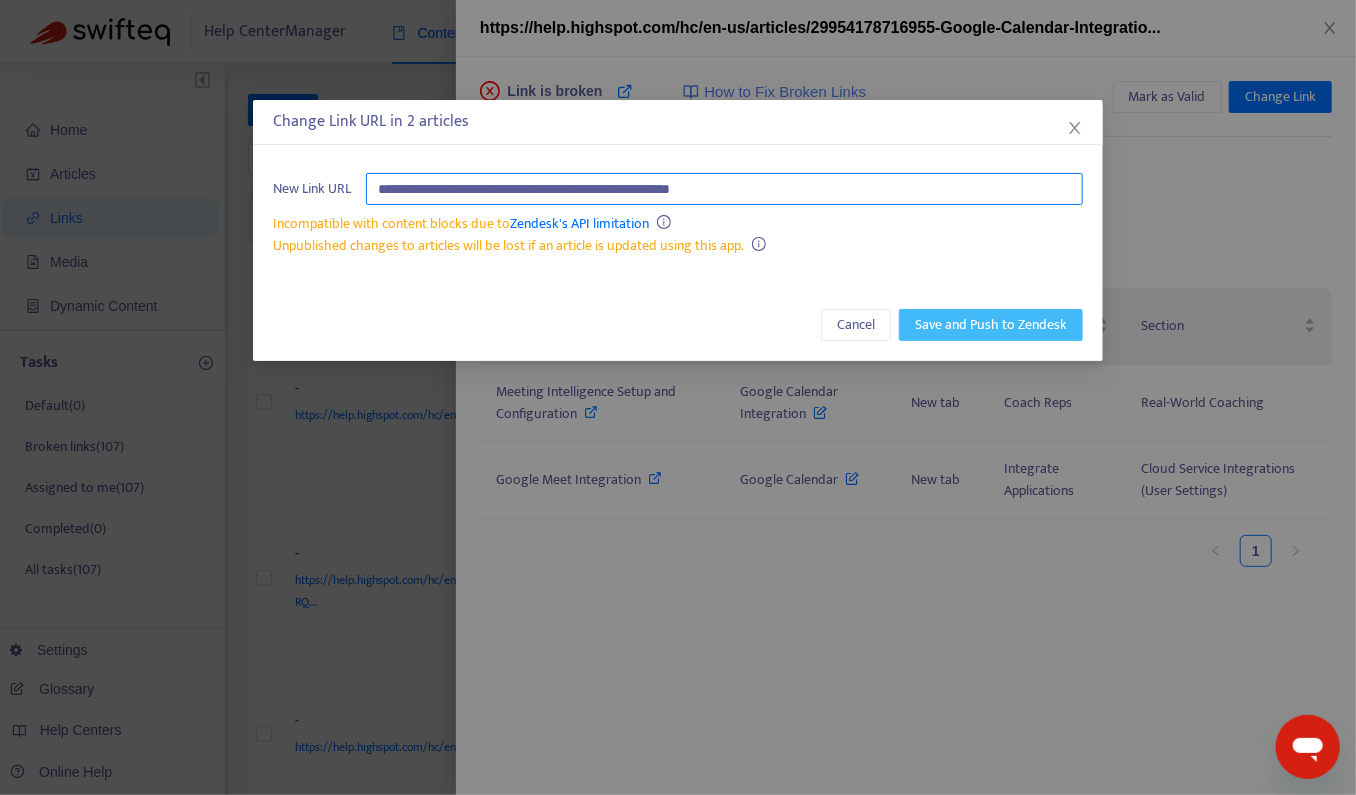 type on "**********" 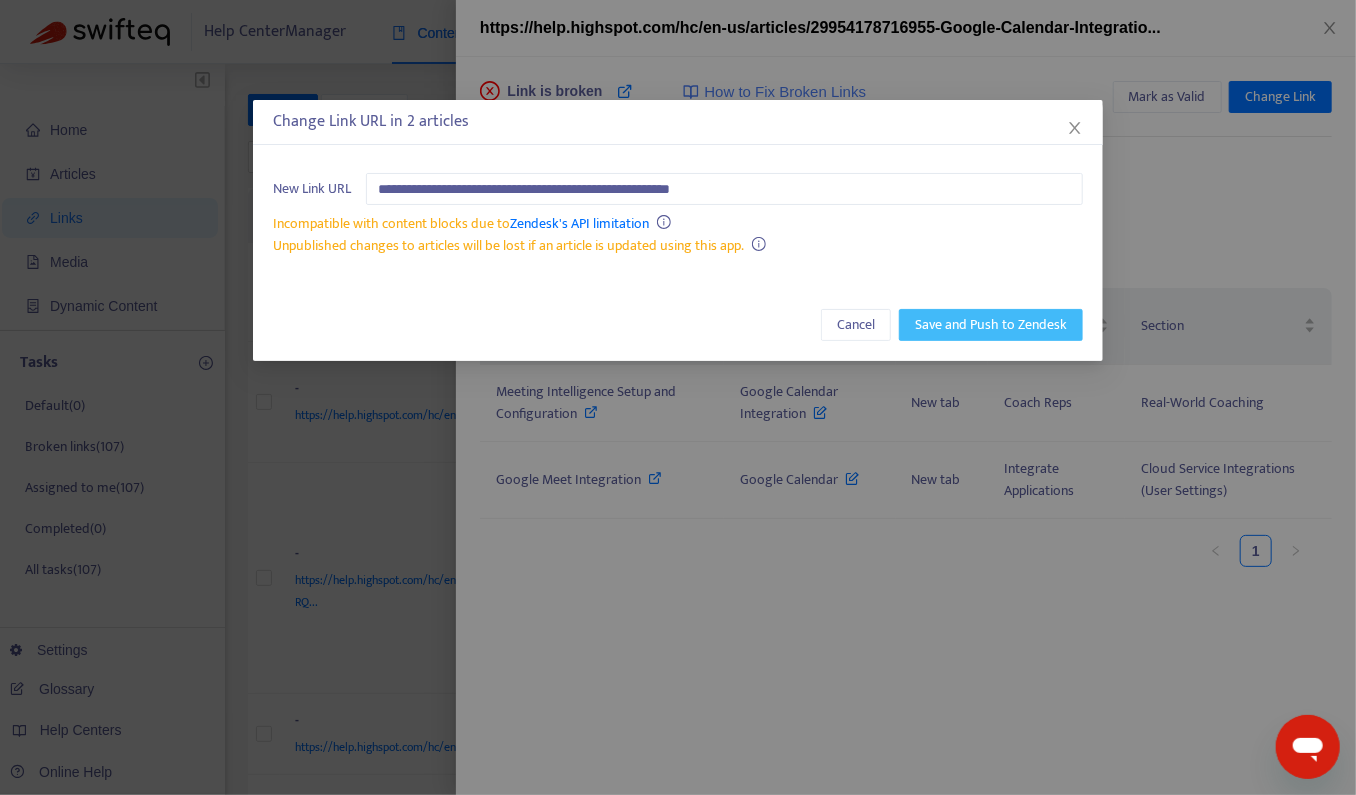 click on "Save and Push to Zendesk" at bounding box center [991, 325] 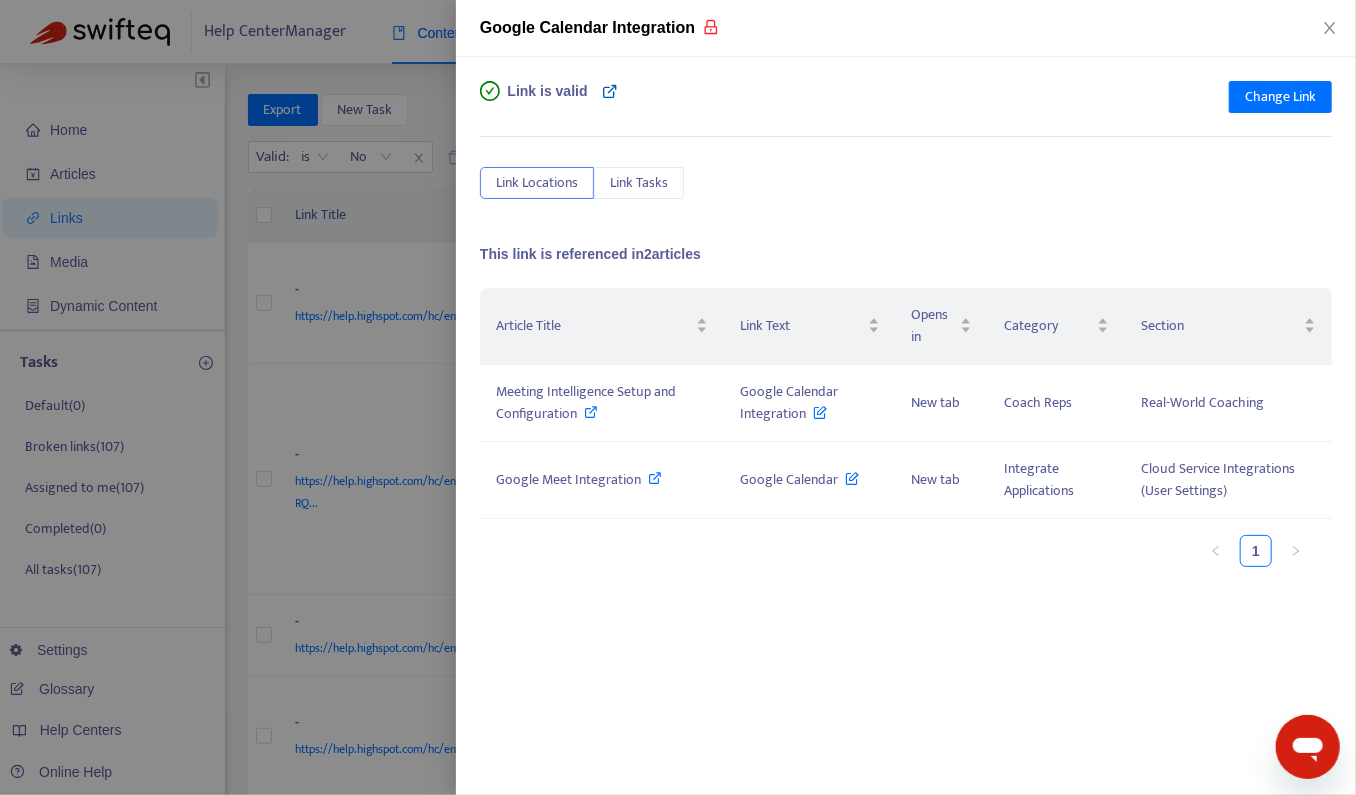 click at bounding box center [611, 91] 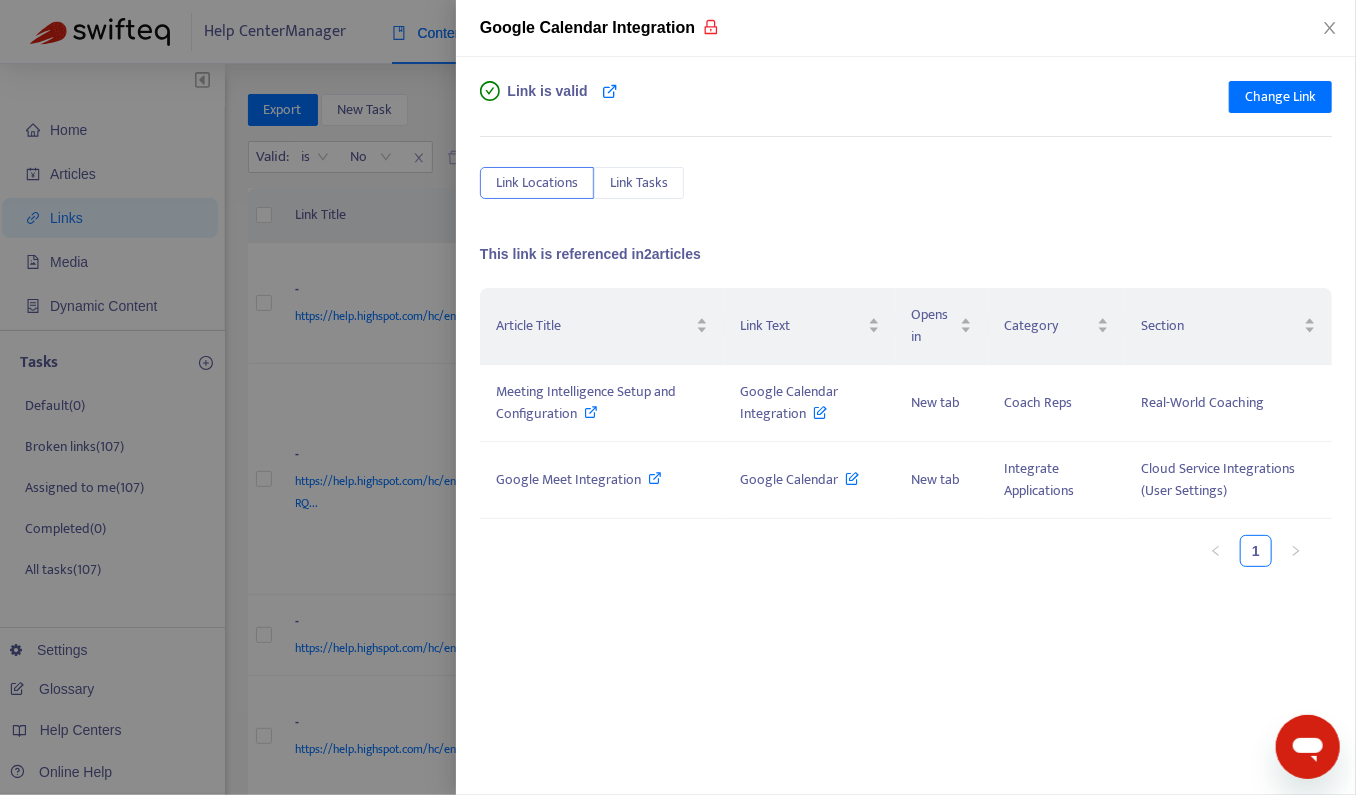 click at bounding box center (678, 397) 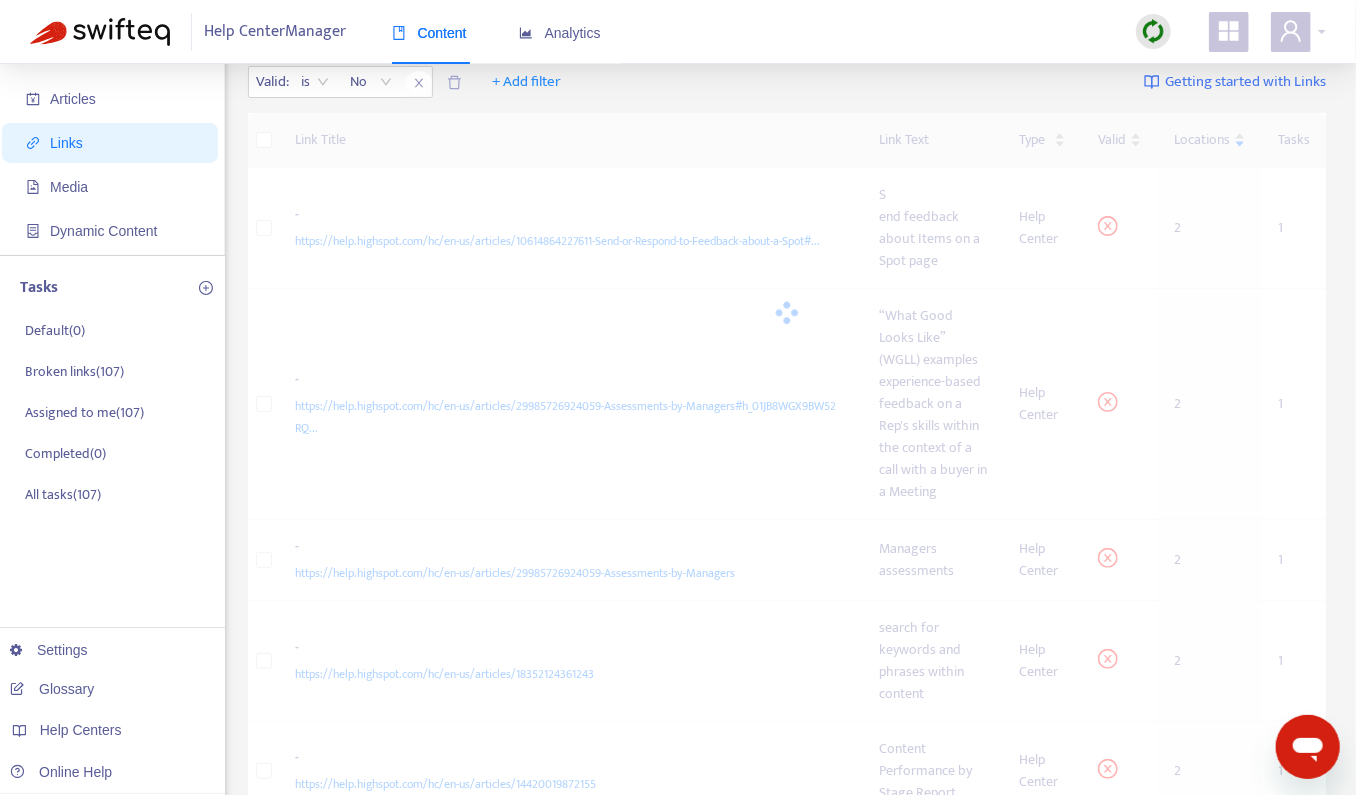 scroll, scrollTop: 79, scrollLeft: 0, axis: vertical 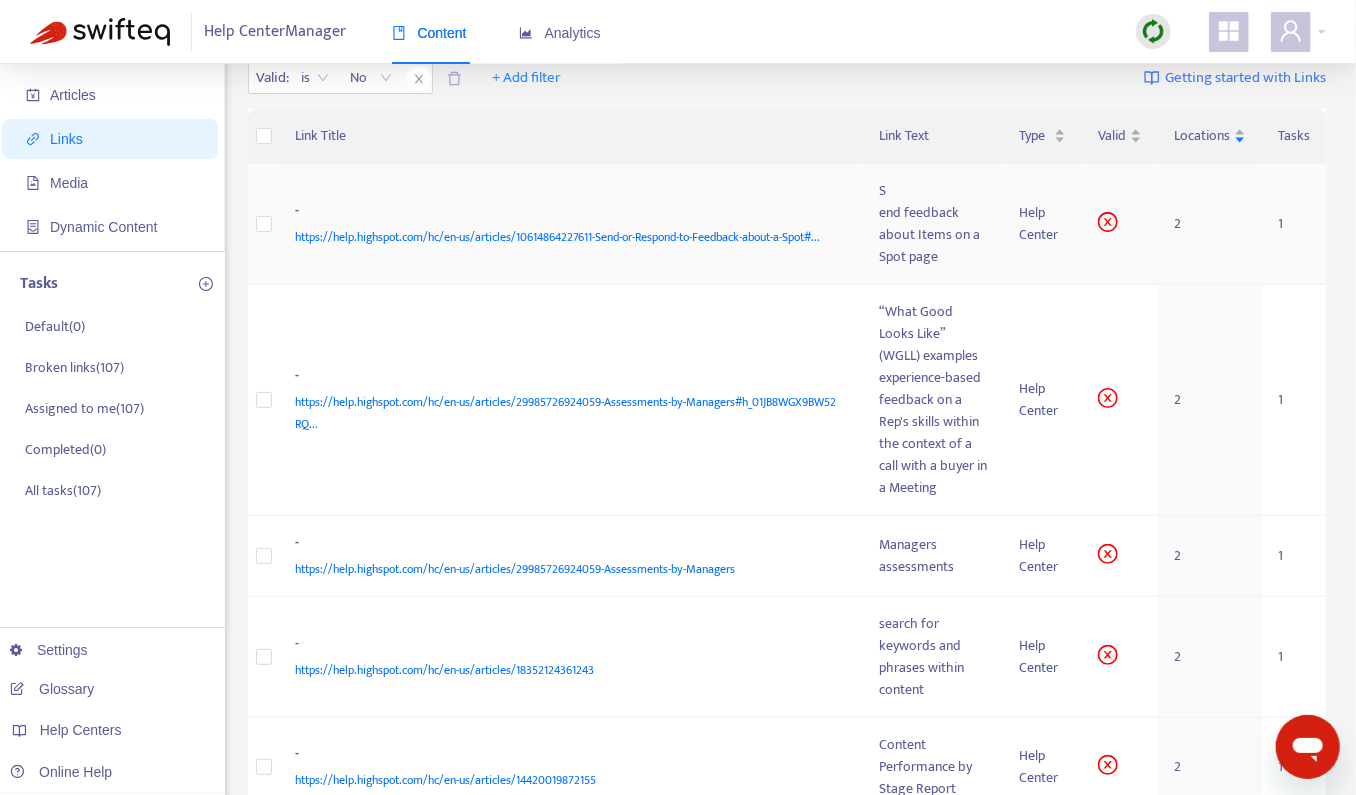 click on "-" at bounding box center [568, 213] 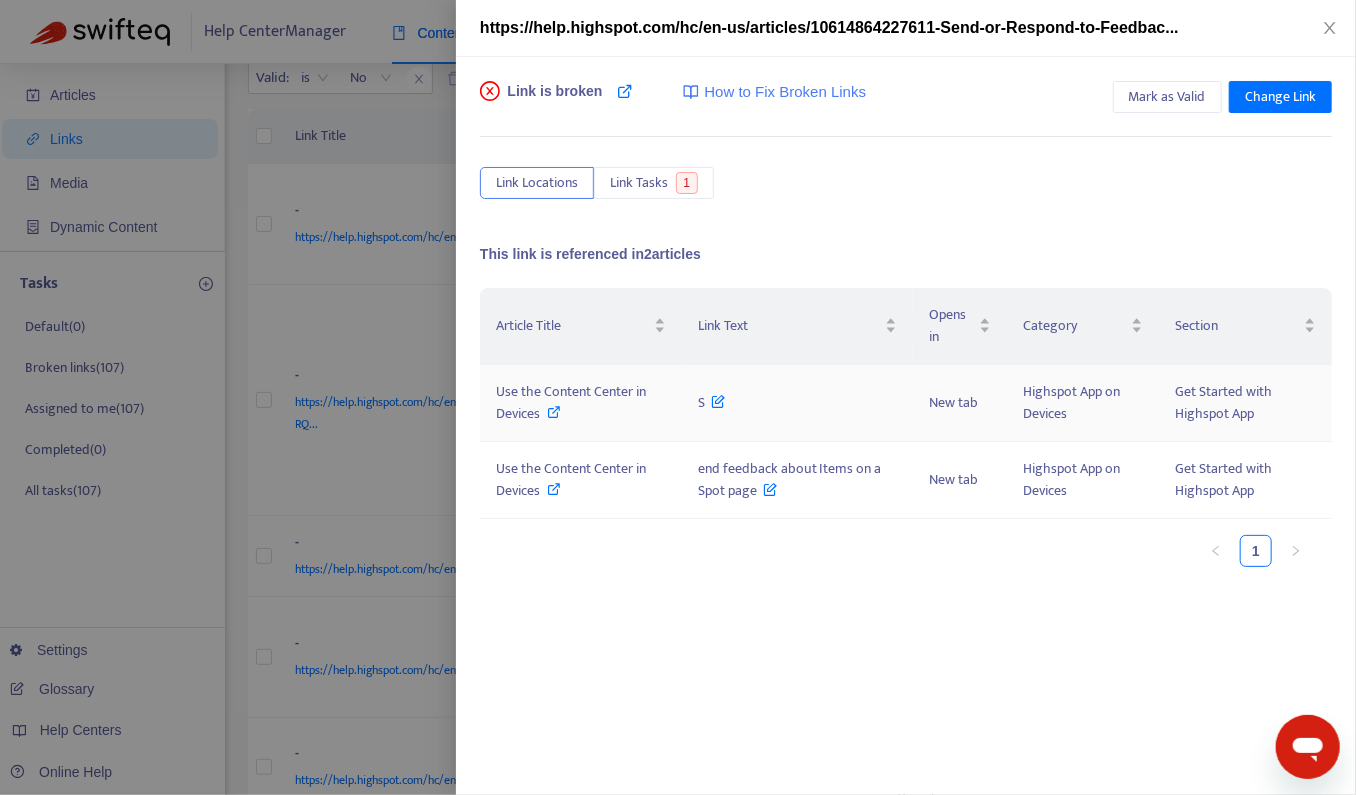 click at bounding box center [555, 412] 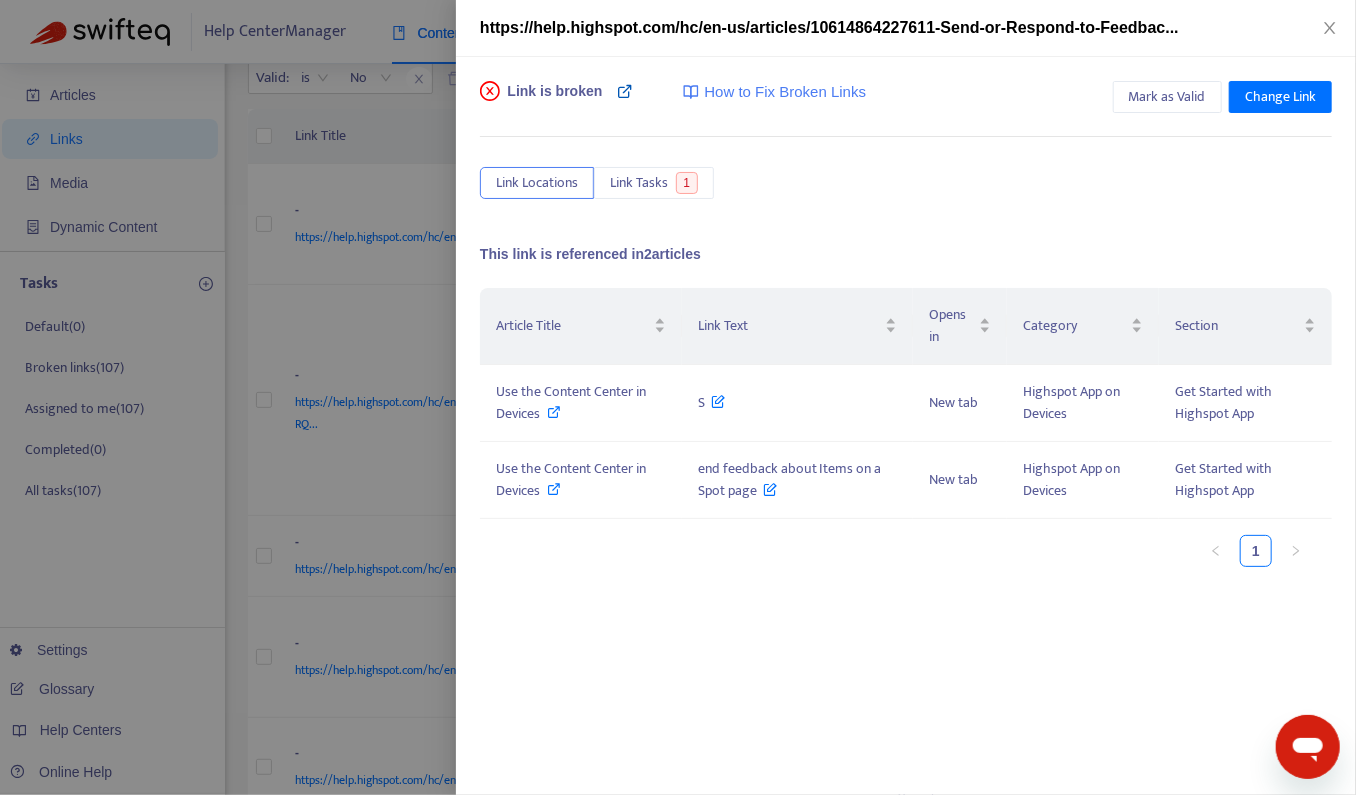 click at bounding box center (625, 101) 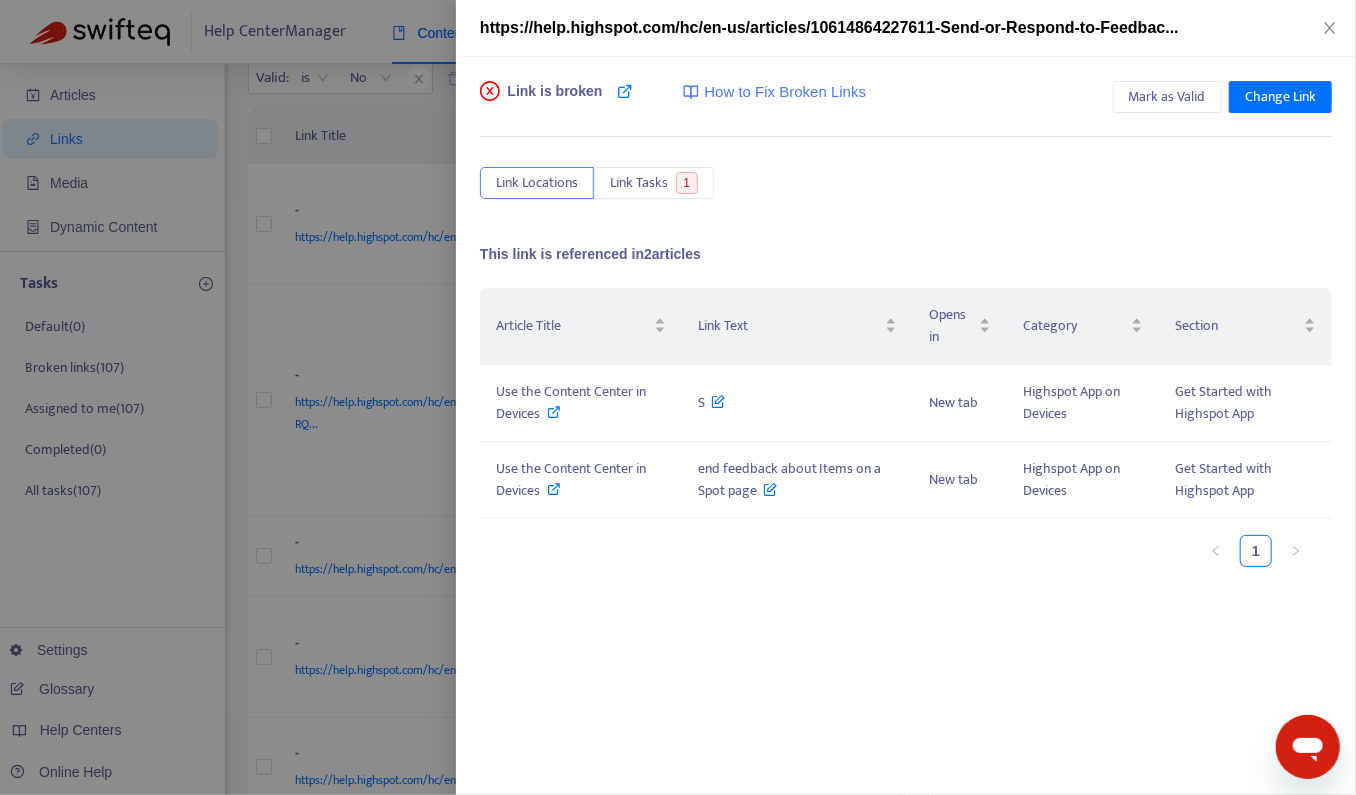click on "https://help.highspot.com/hc/en-us/articles/10614864227611-Send-or-Respond-to-Feedbac..." at bounding box center (829, 27) 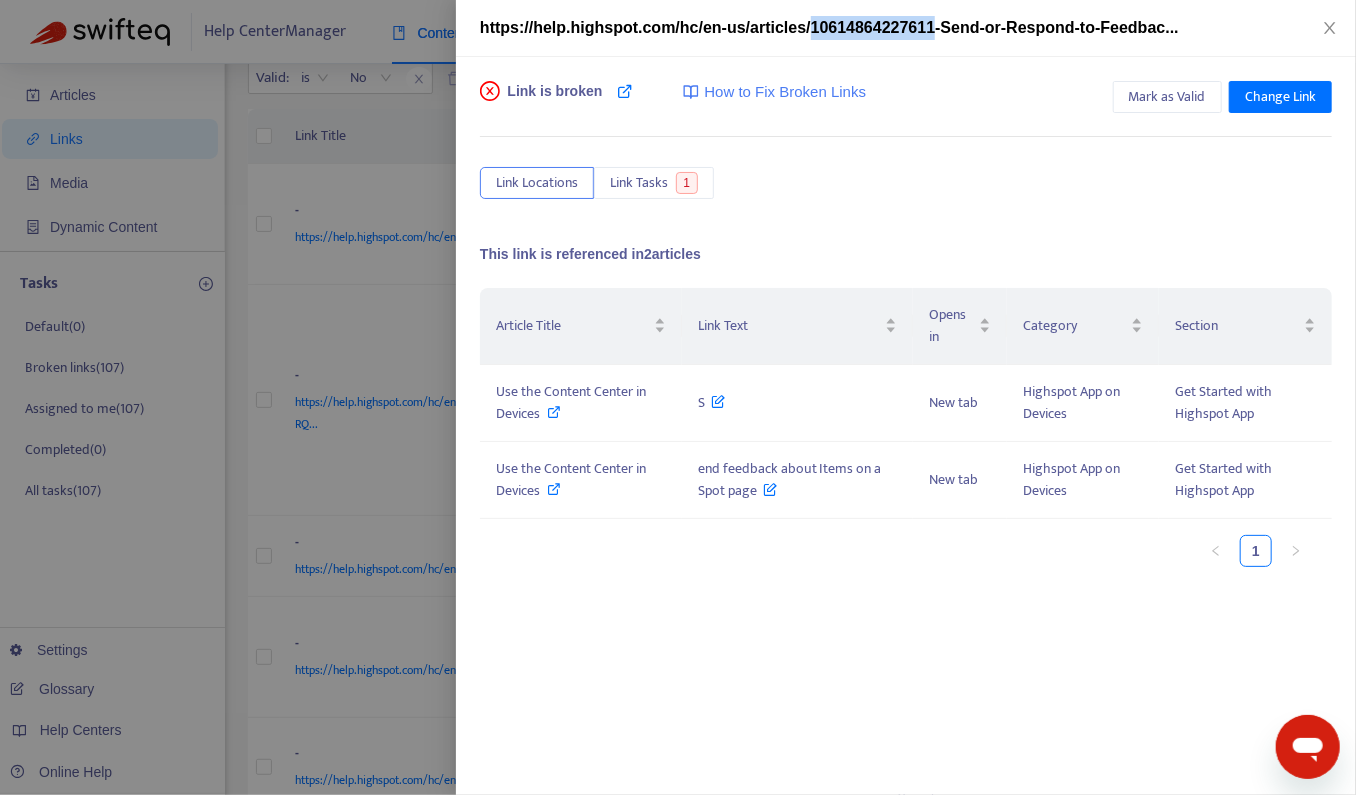 click on "https://help.highspot.com/hc/en-us/articles/10614864227611-Send-or-Respond-to-Feedbac..." at bounding box center [829, 27] 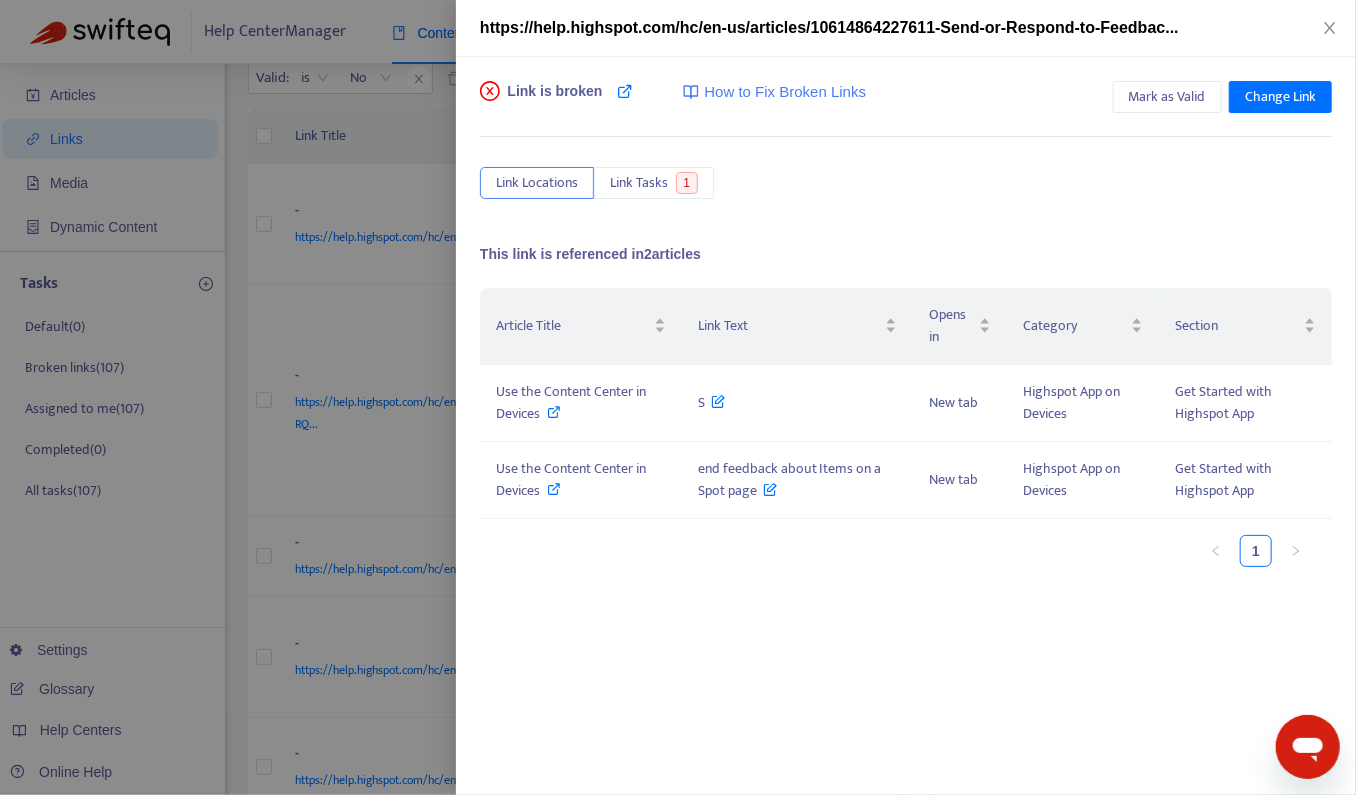 click on "https://help.highspot.com/hc/en-us/articles/10614864227611-Send-or-Respond-to-Feedbac..." at bounding box center (829, 27) 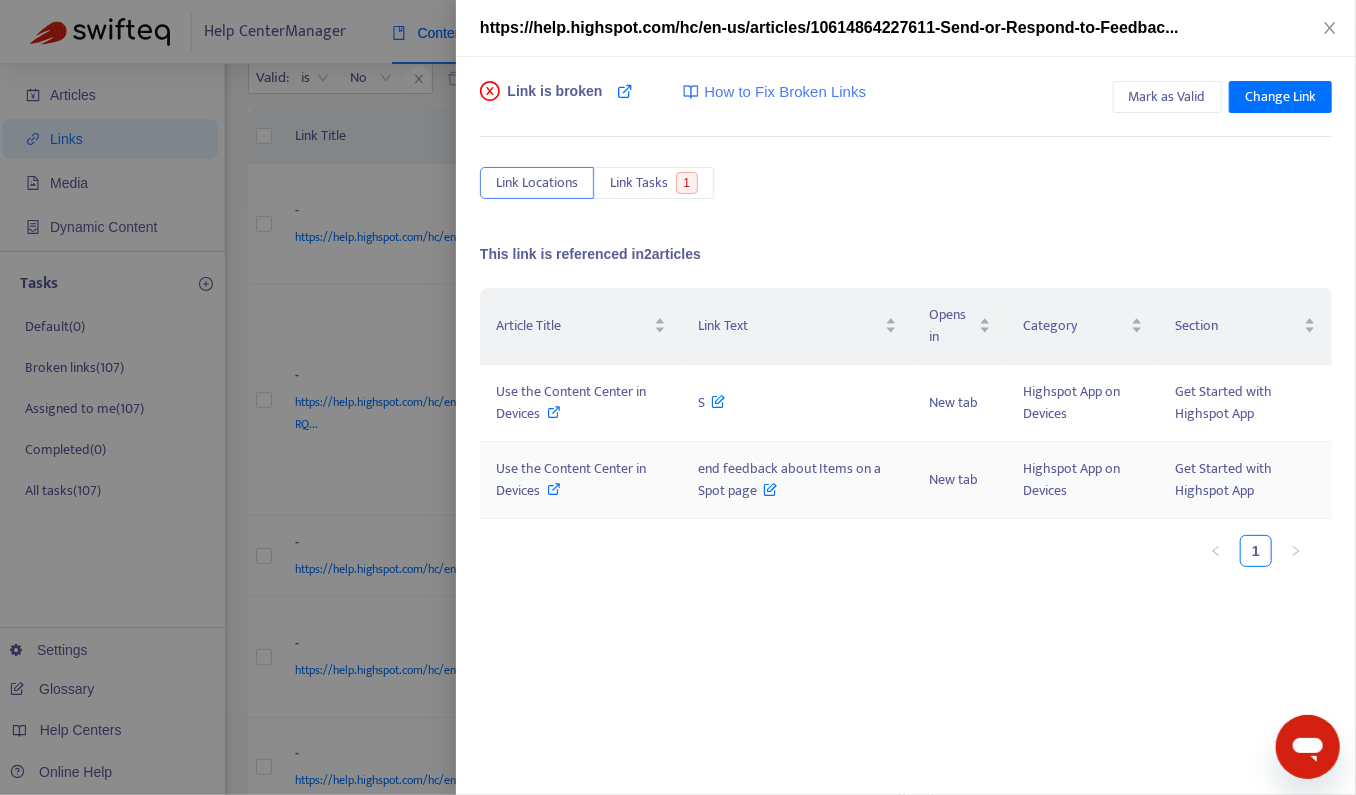 click on "end feedback about Items on a Spot page" at bounding box center [790, 479] 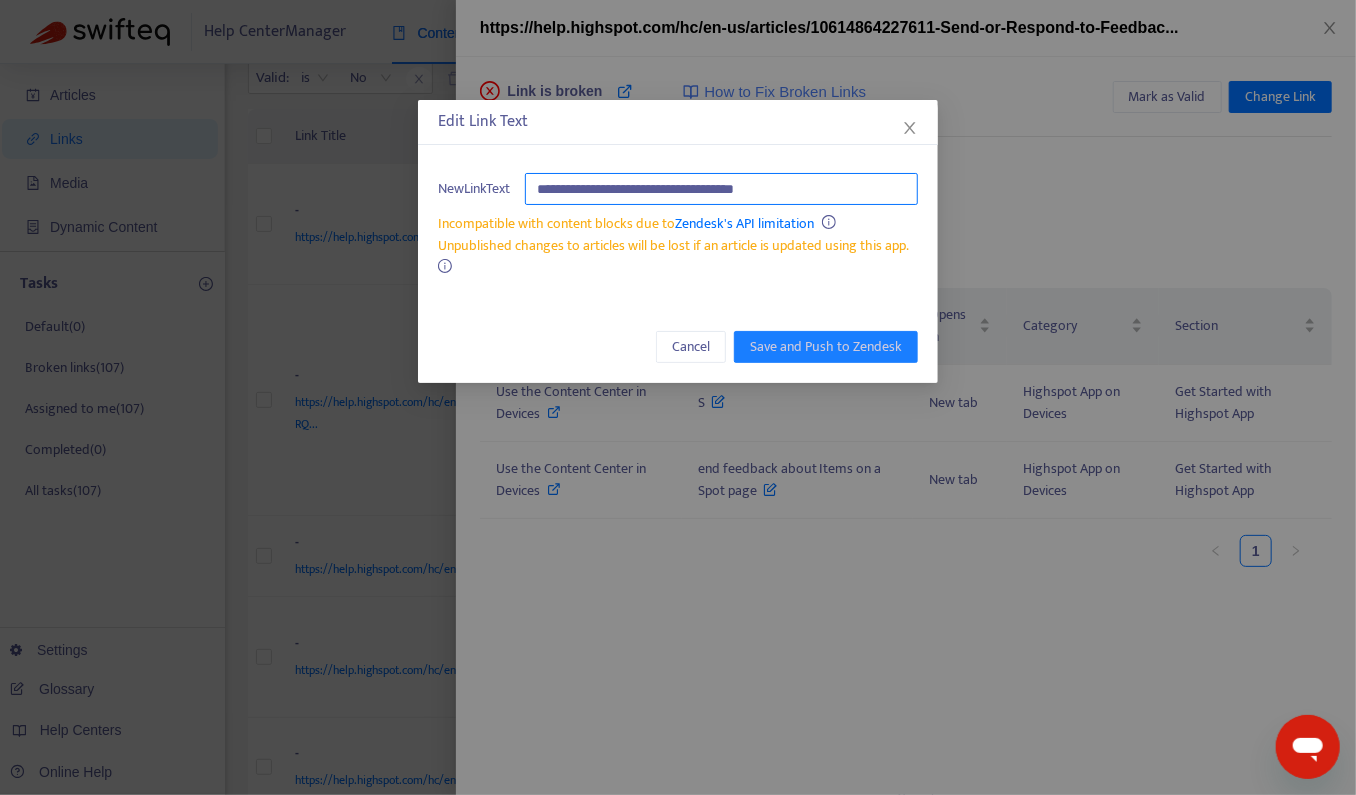 click on "**********" at bounding box center (721, 189) 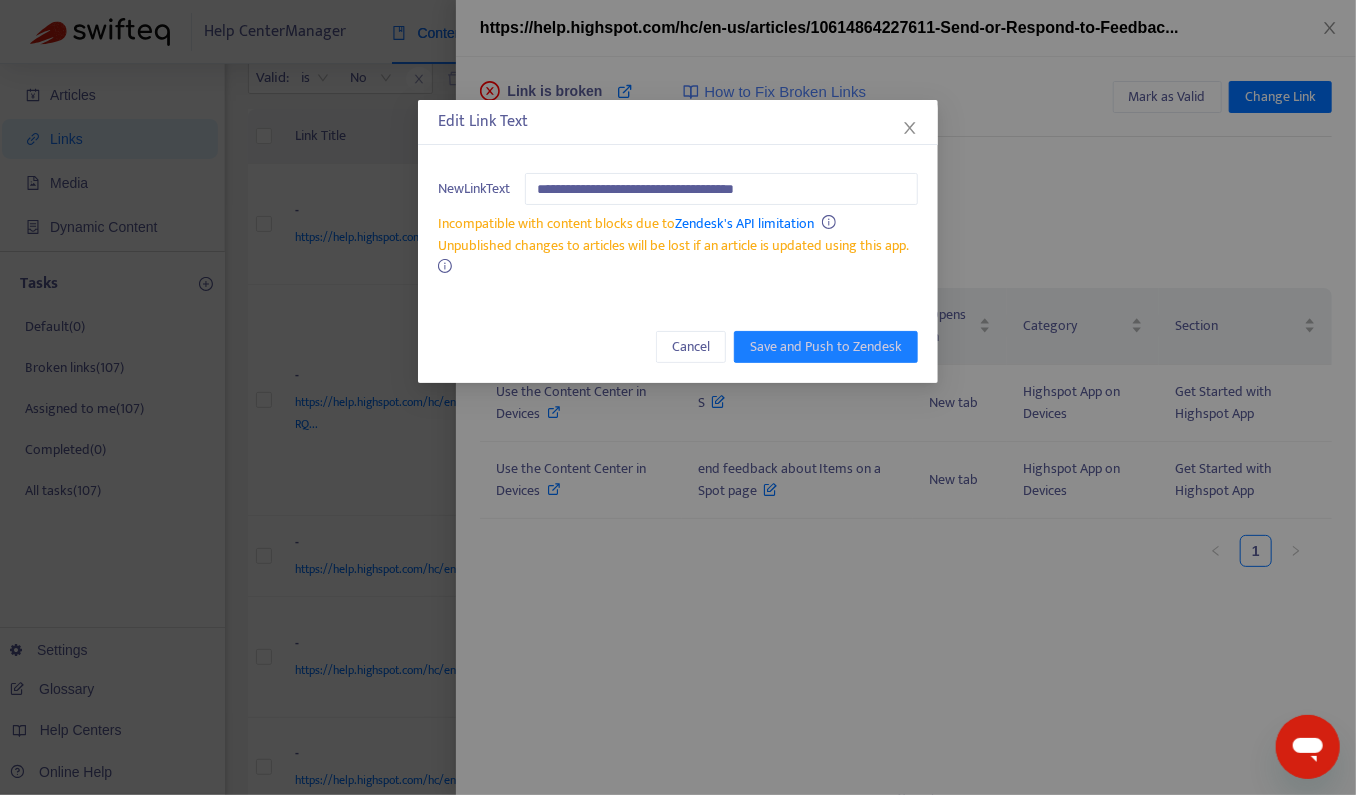 click on "**********" at bounding box center (678, 397) 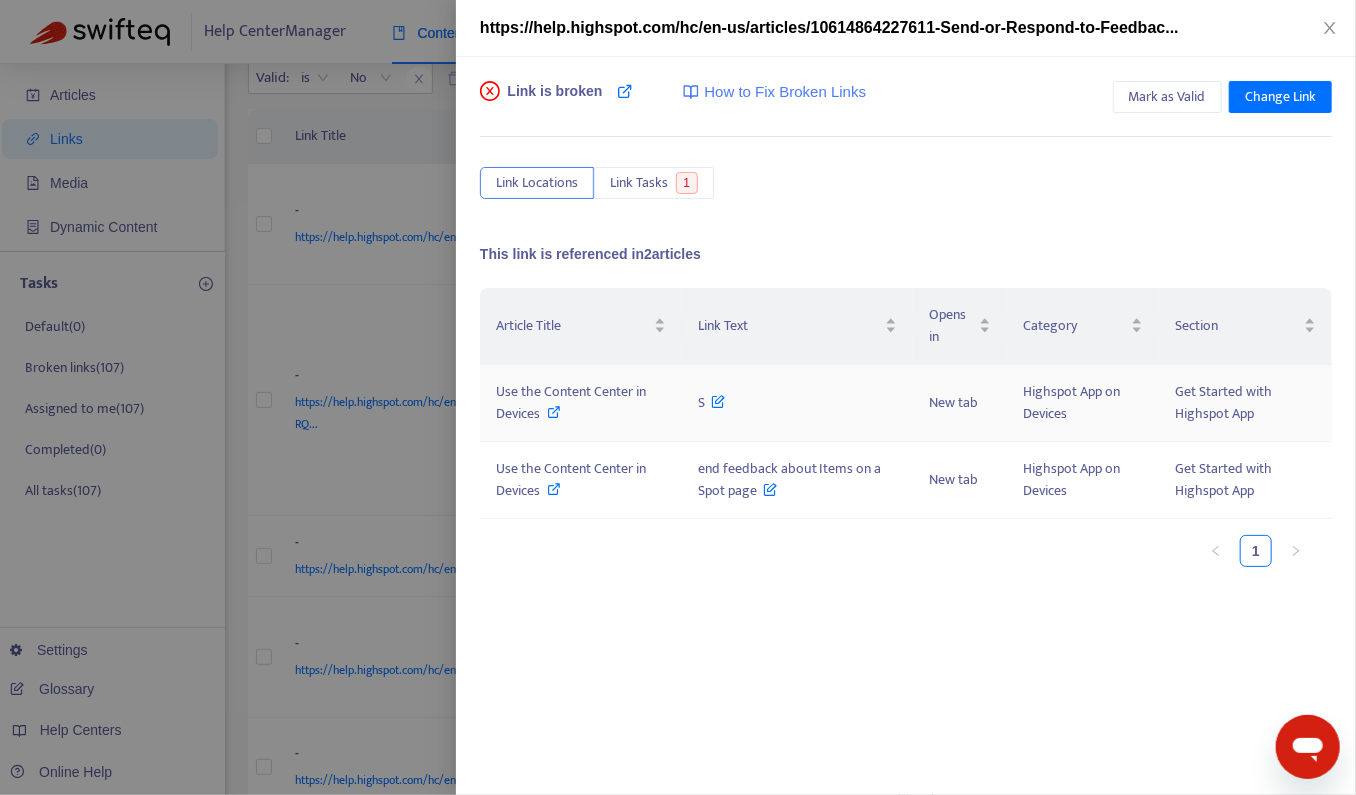 click at bounding box center [555, 412] 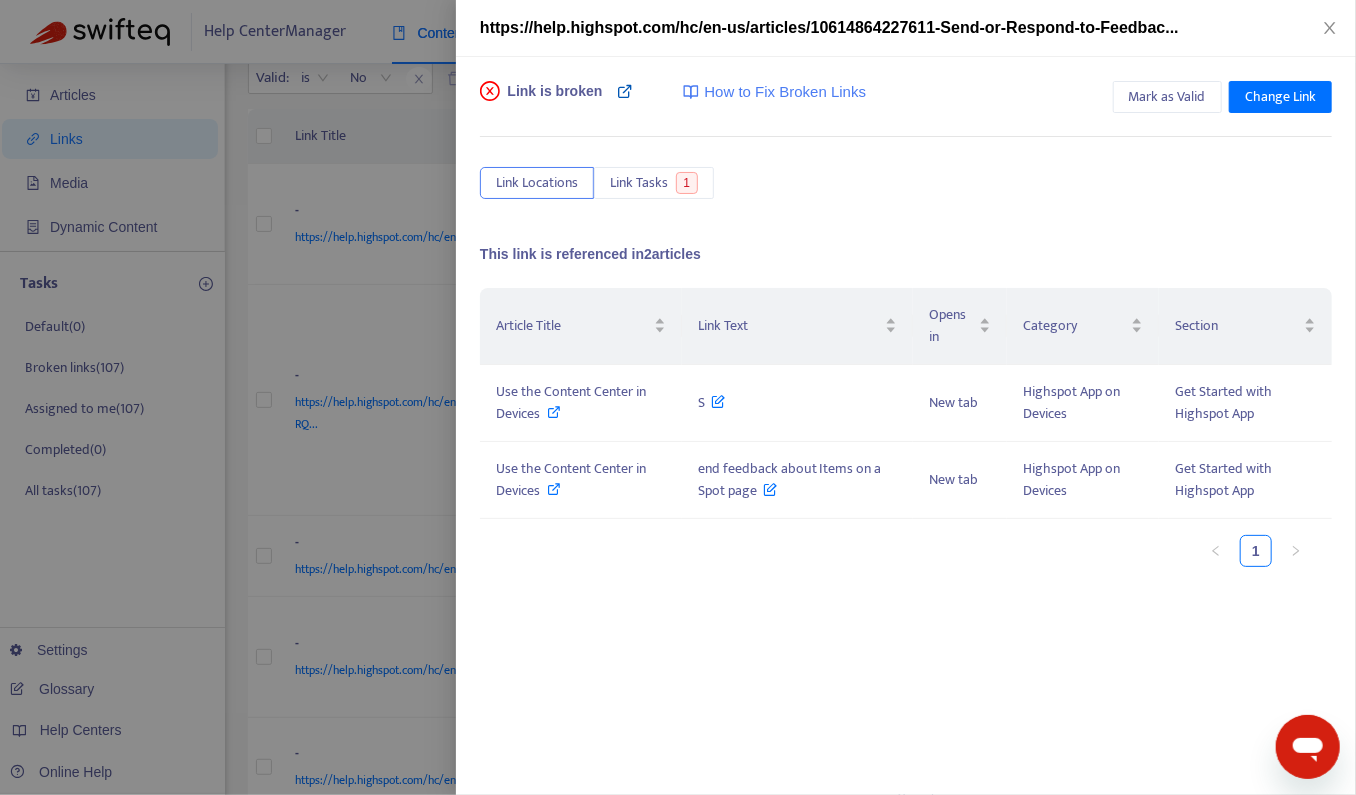 click at bounding box center [625, 91] 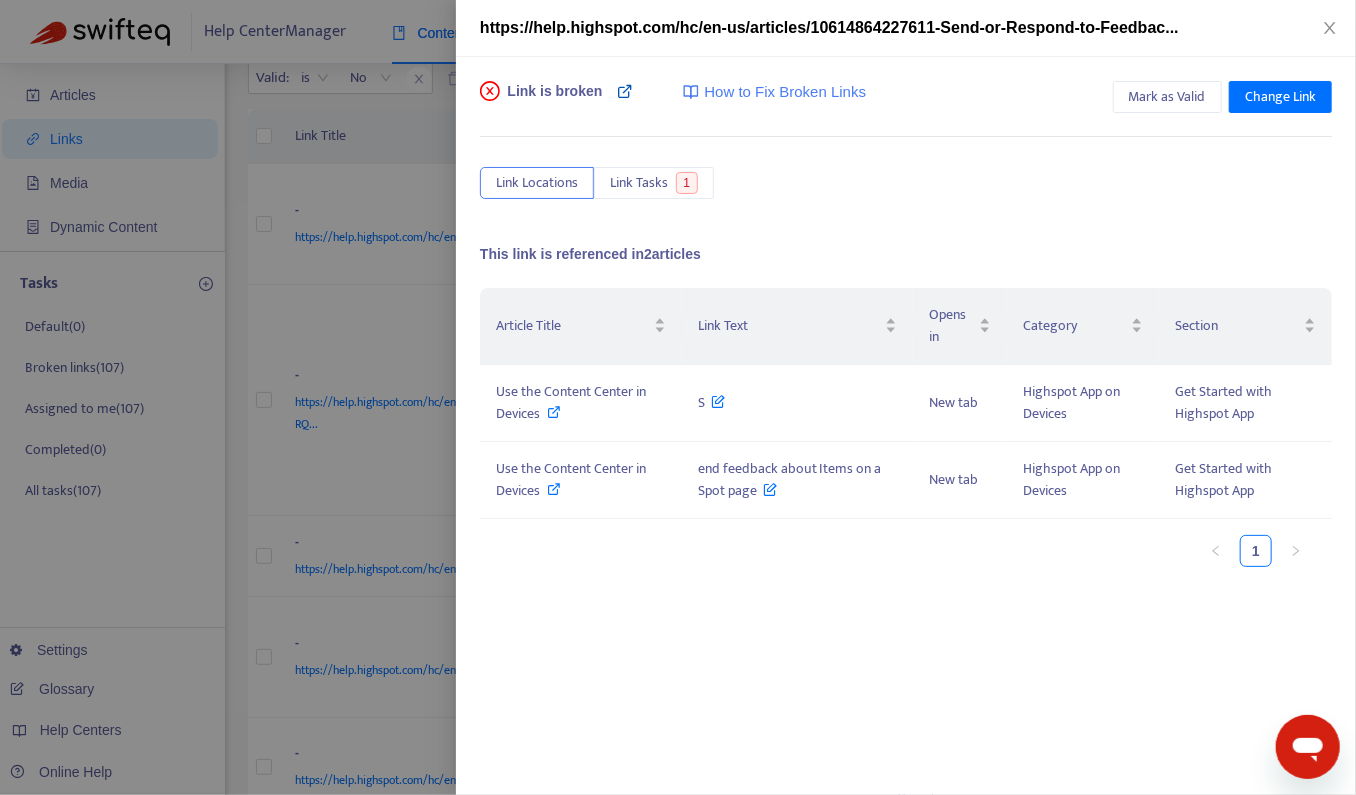 click at bounding box center [625, 91] 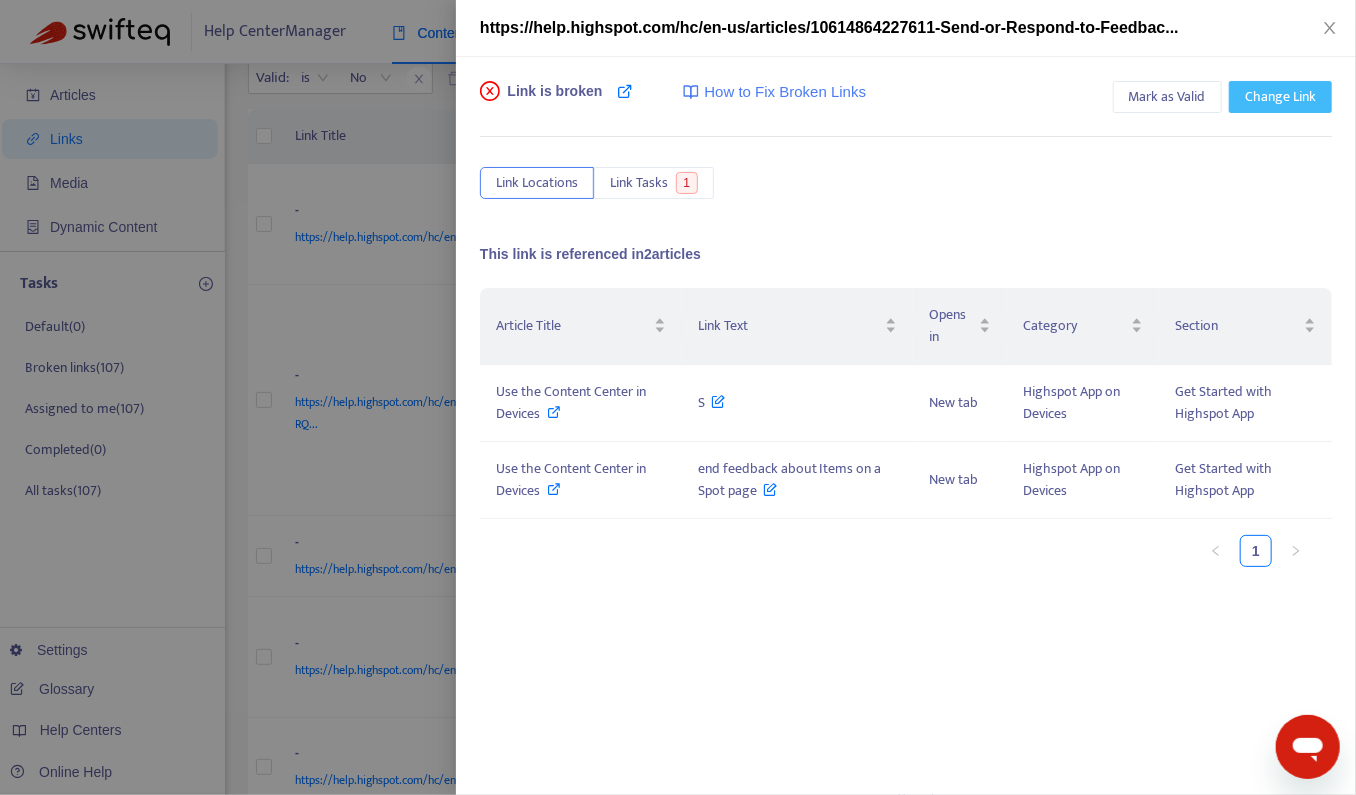 click on "Change Link" at bounding box center (1280, 97) 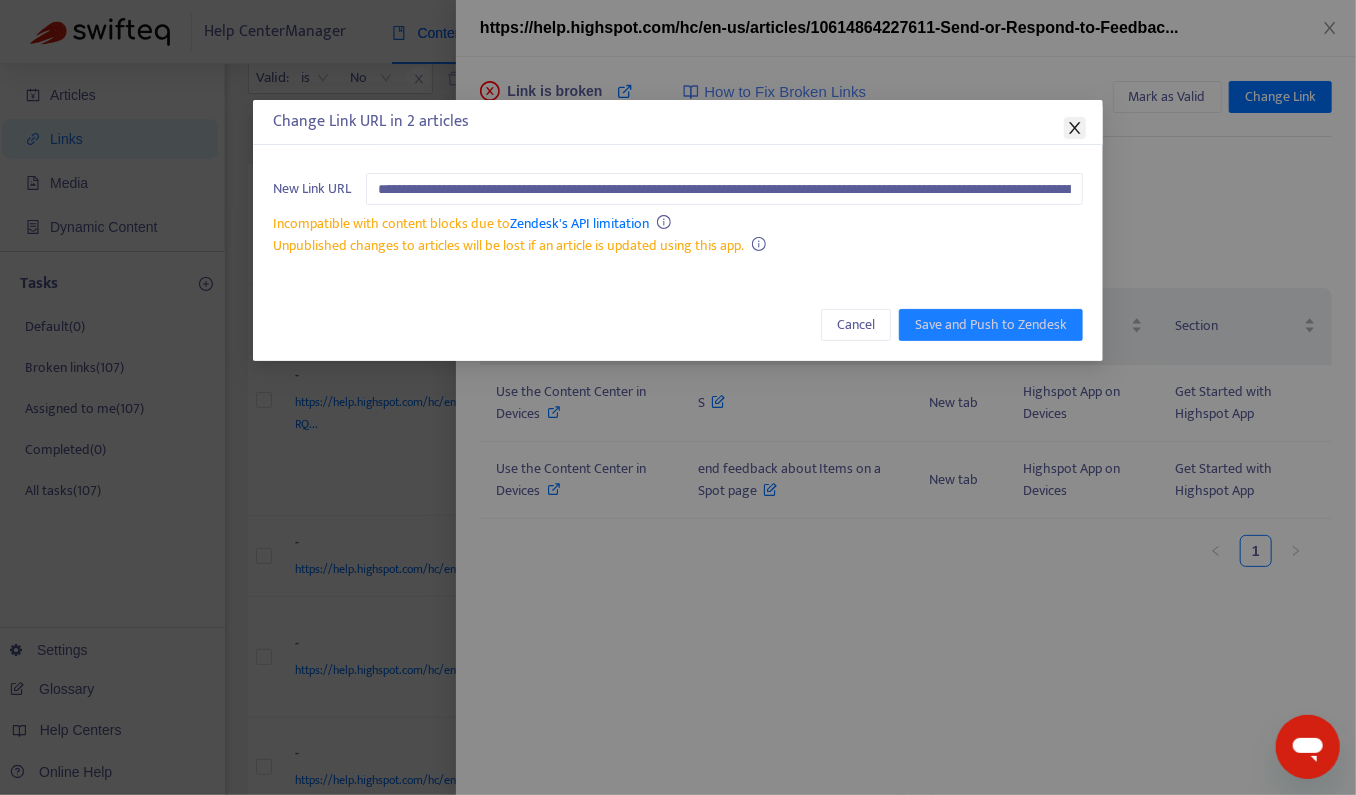 click 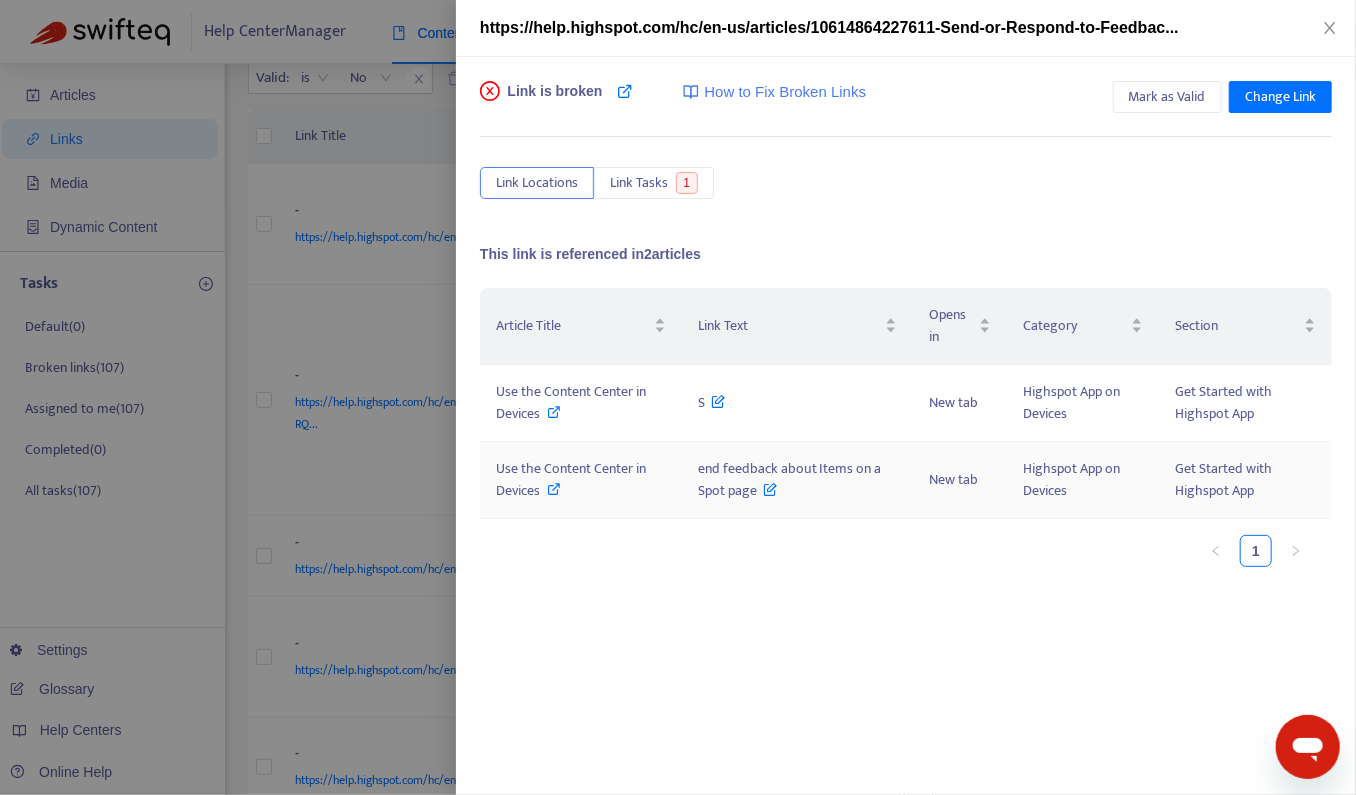 click at bounding box center [770, 485] 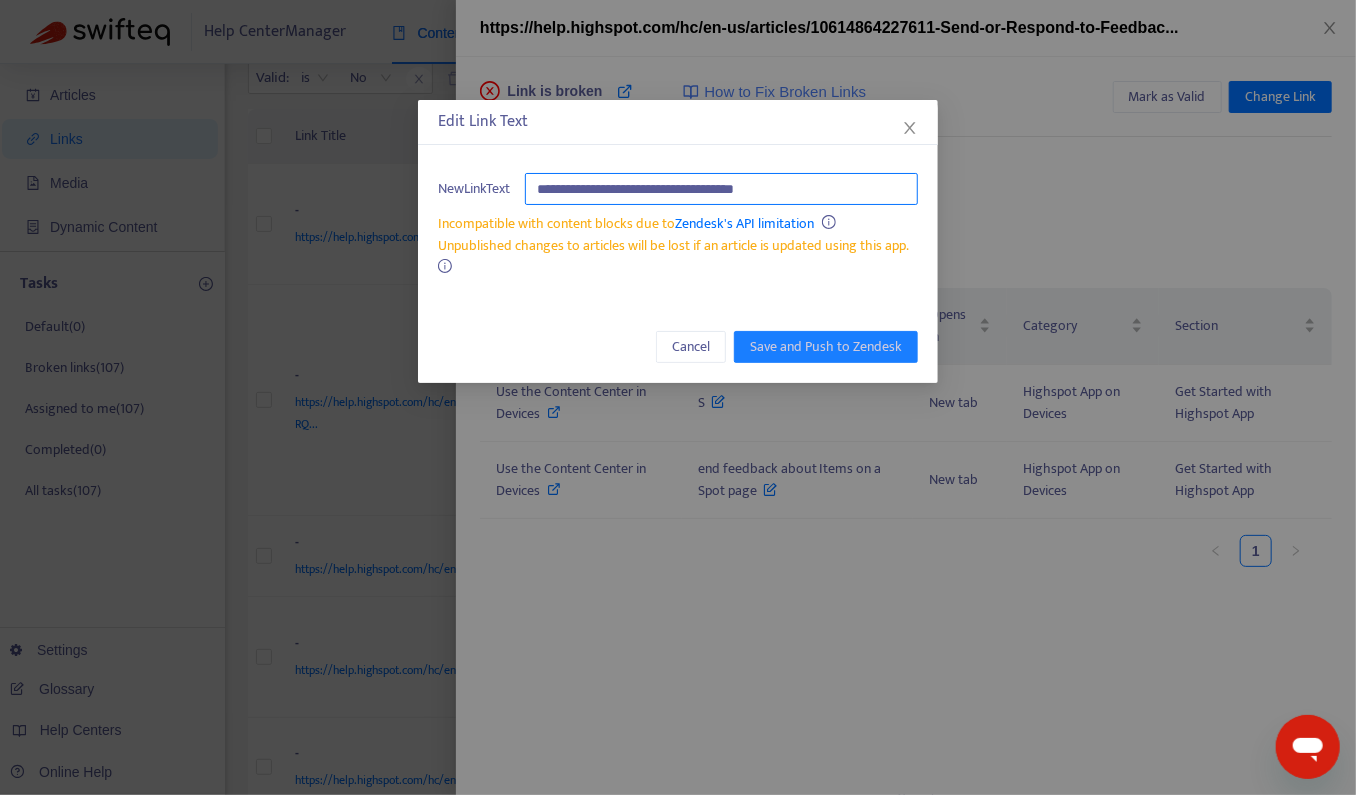 click on "**********" at bounding box center (721, 189) 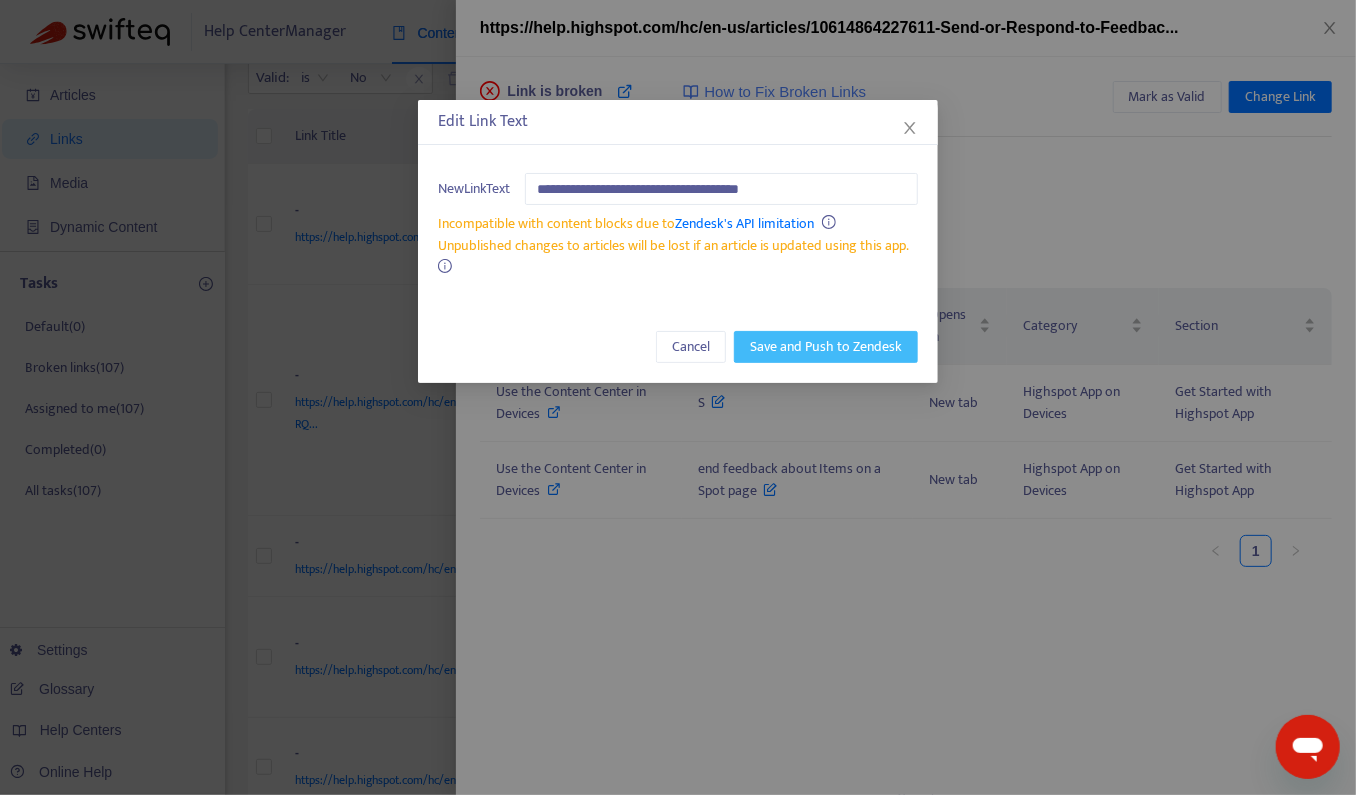 type on "**********" 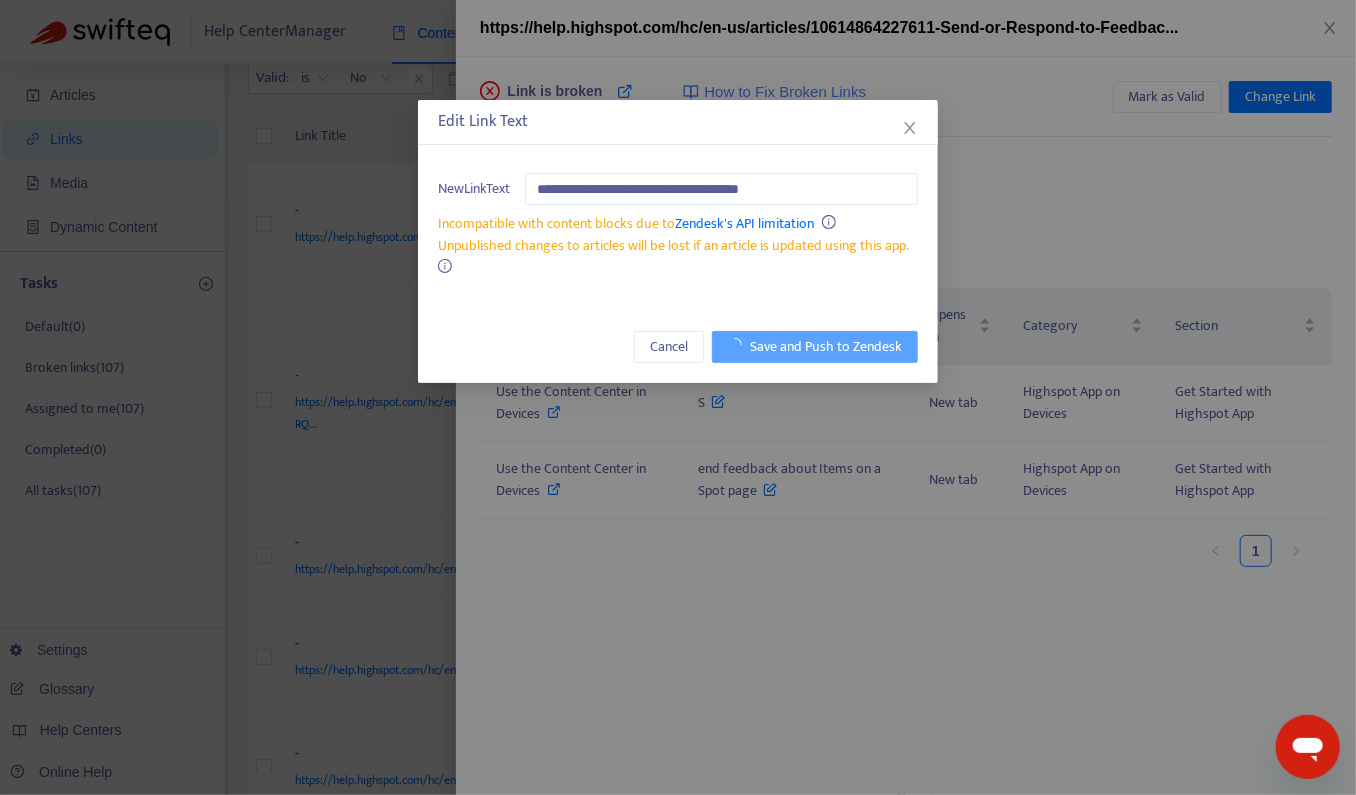 click on "**********" at bounding box center [678, 397] 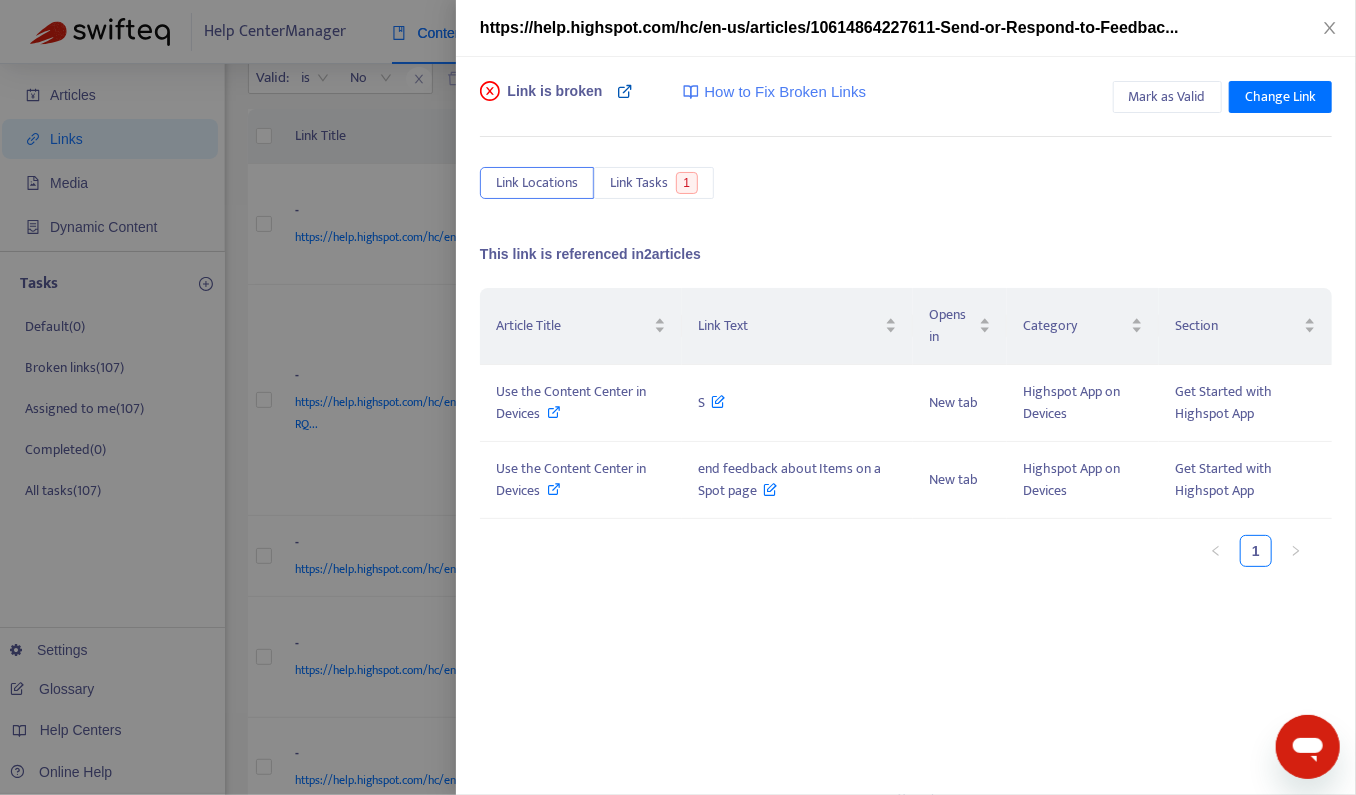 click at bounding box center (625, 91) 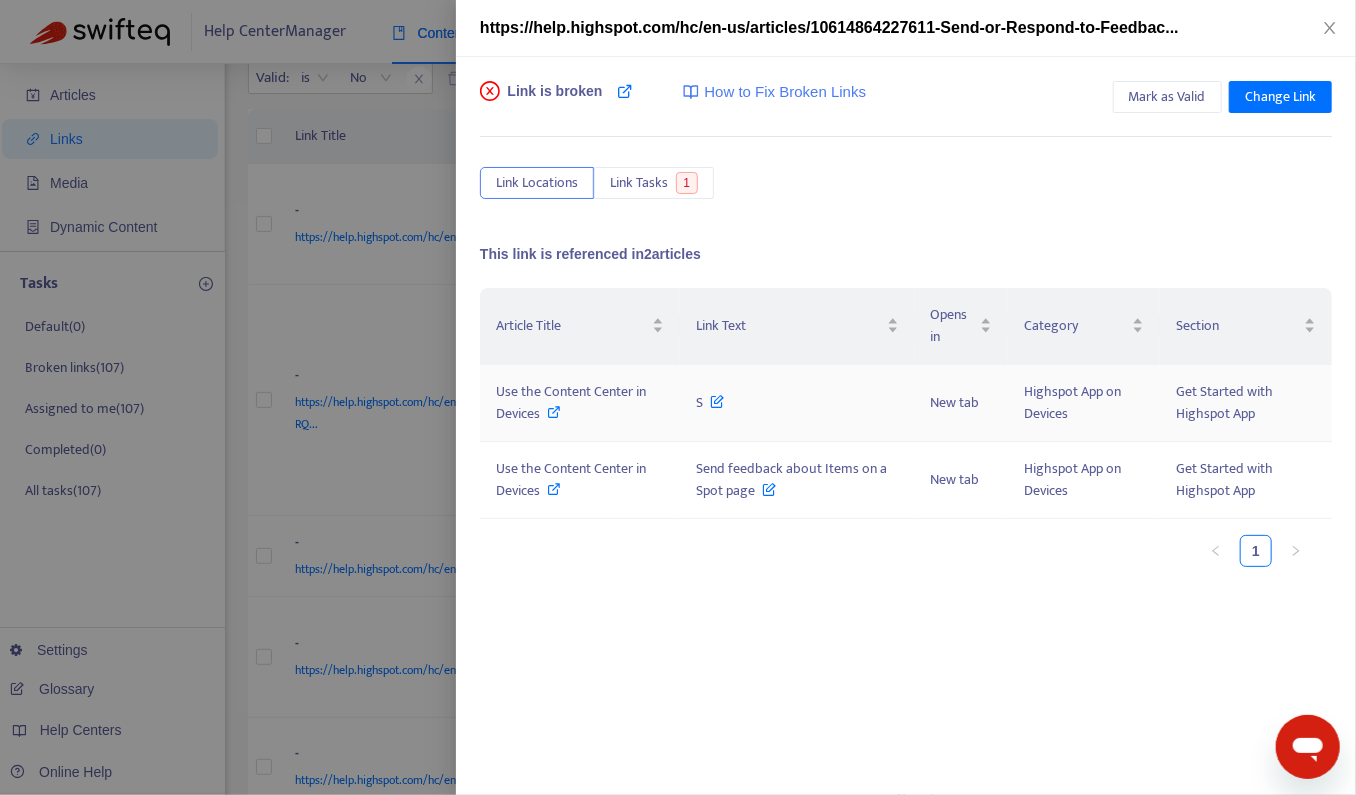 click at bounding box center [555, 412] 